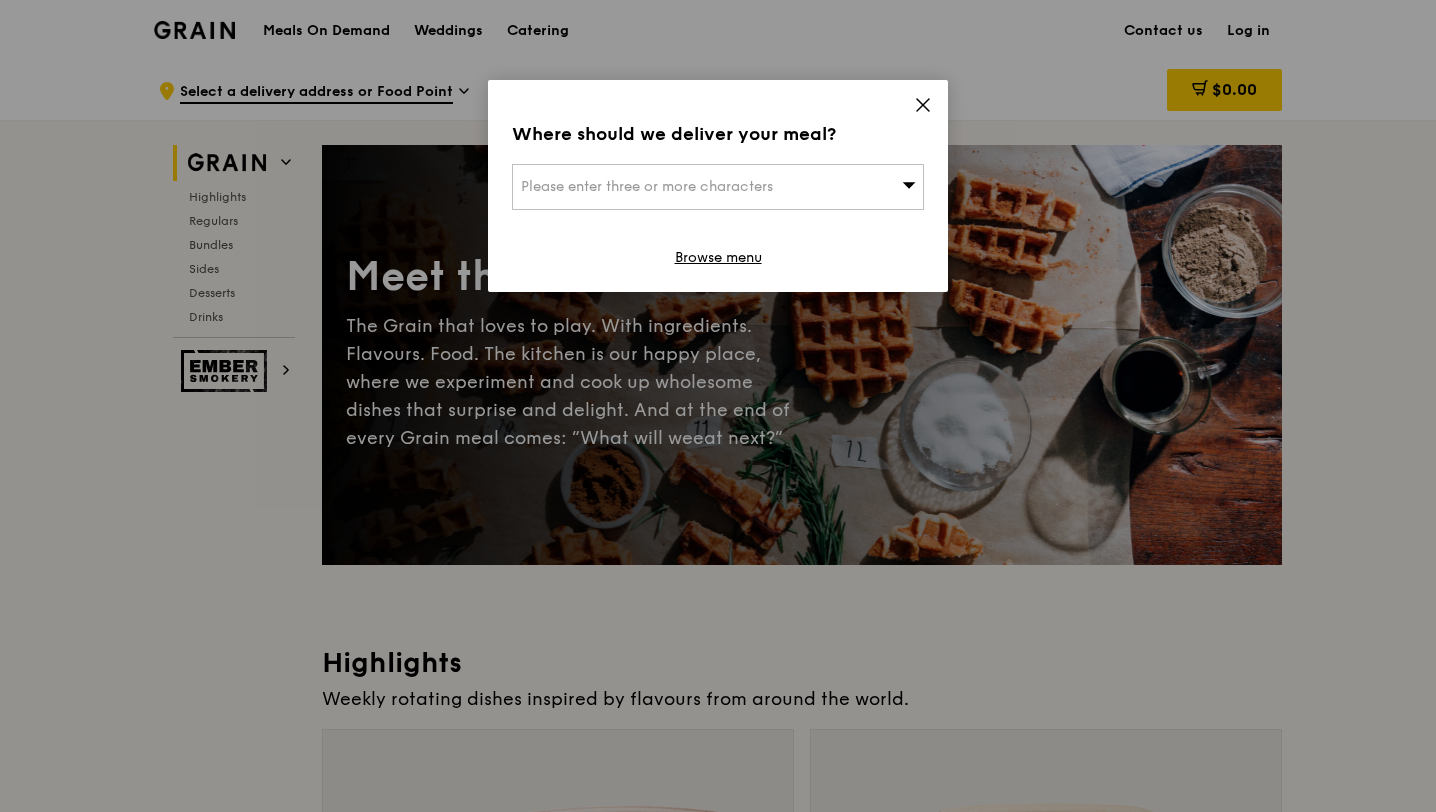 scroll, scrollTop: 0, scrollLeft: 0, axis: both 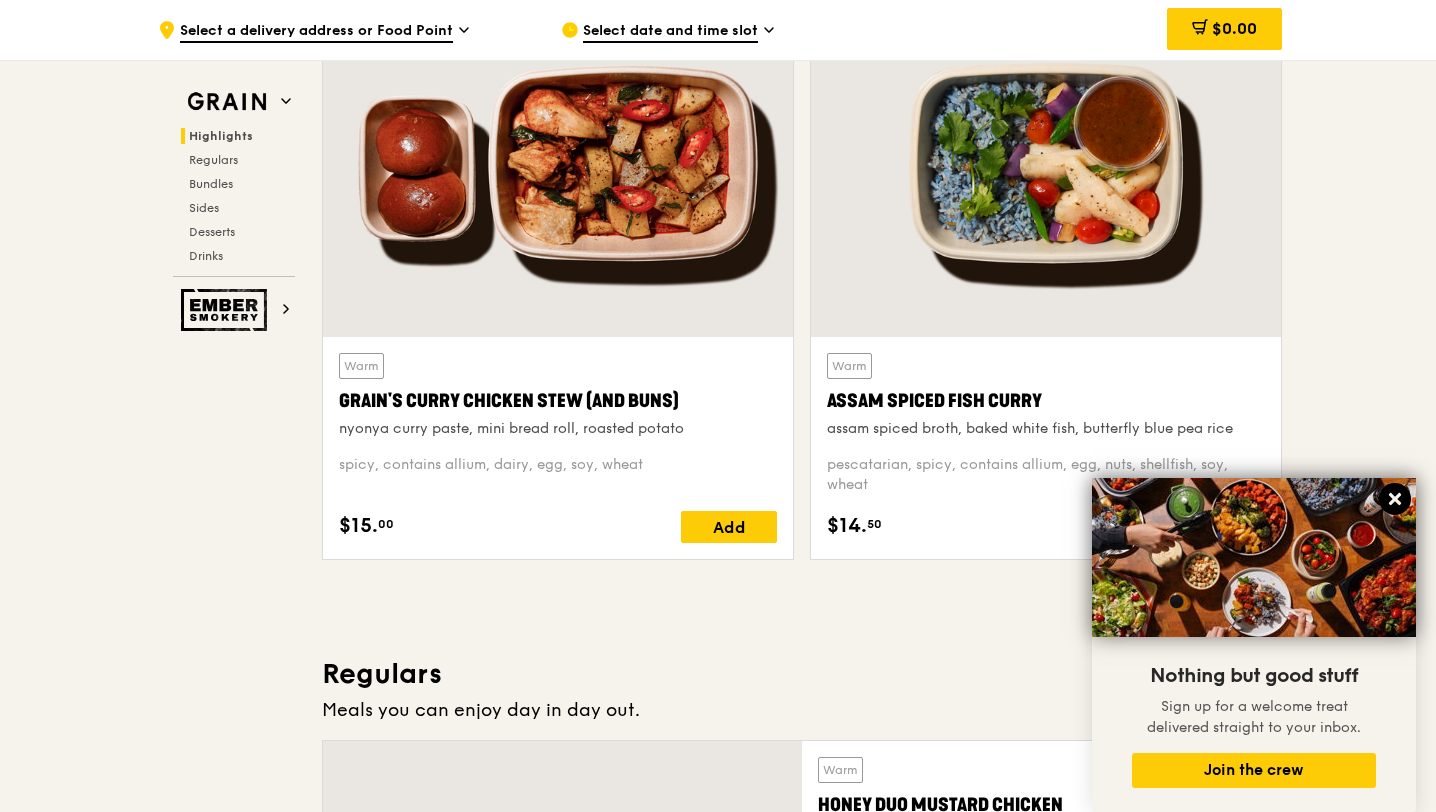 click 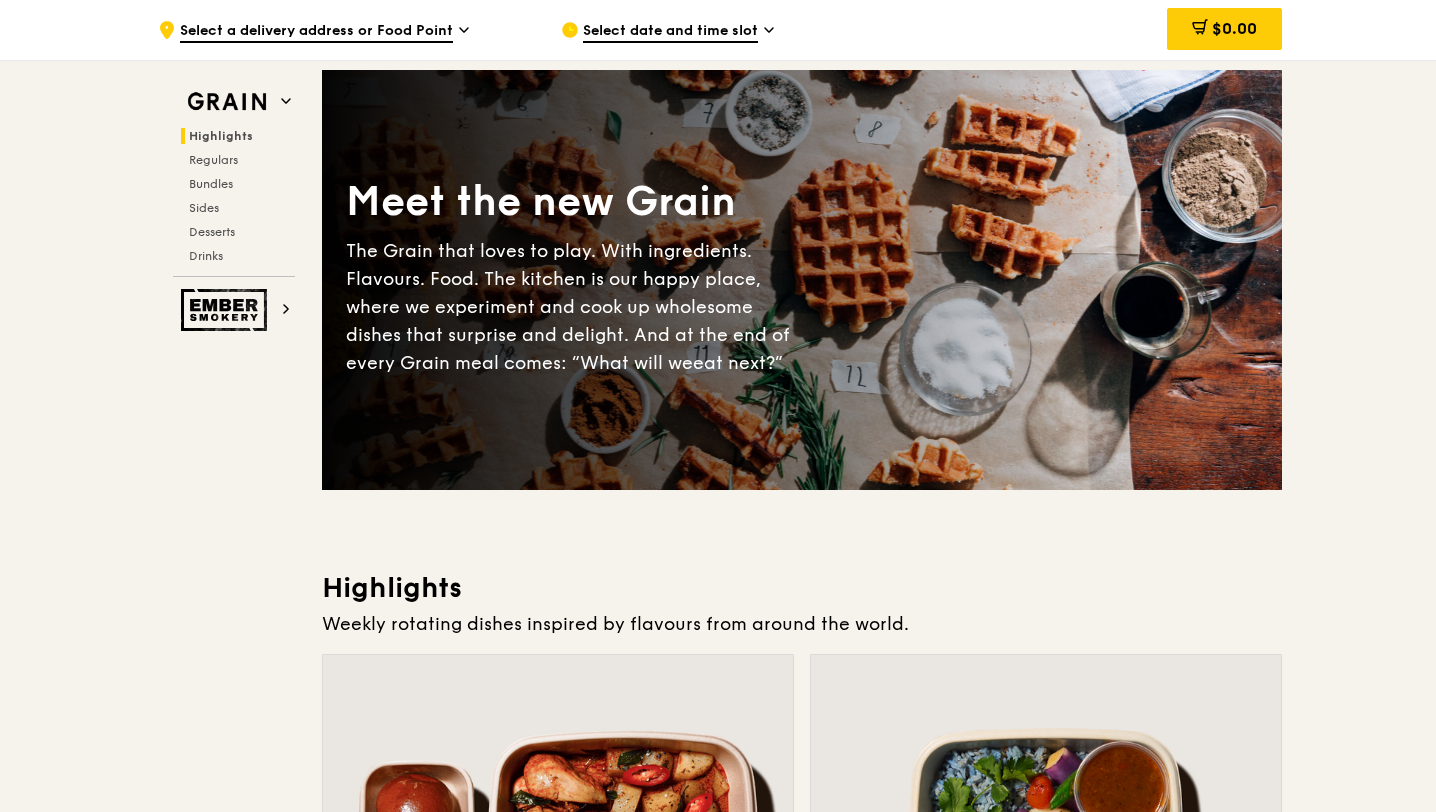 scroll, scrollTop: 0, scrollLeft: 0, axis: both 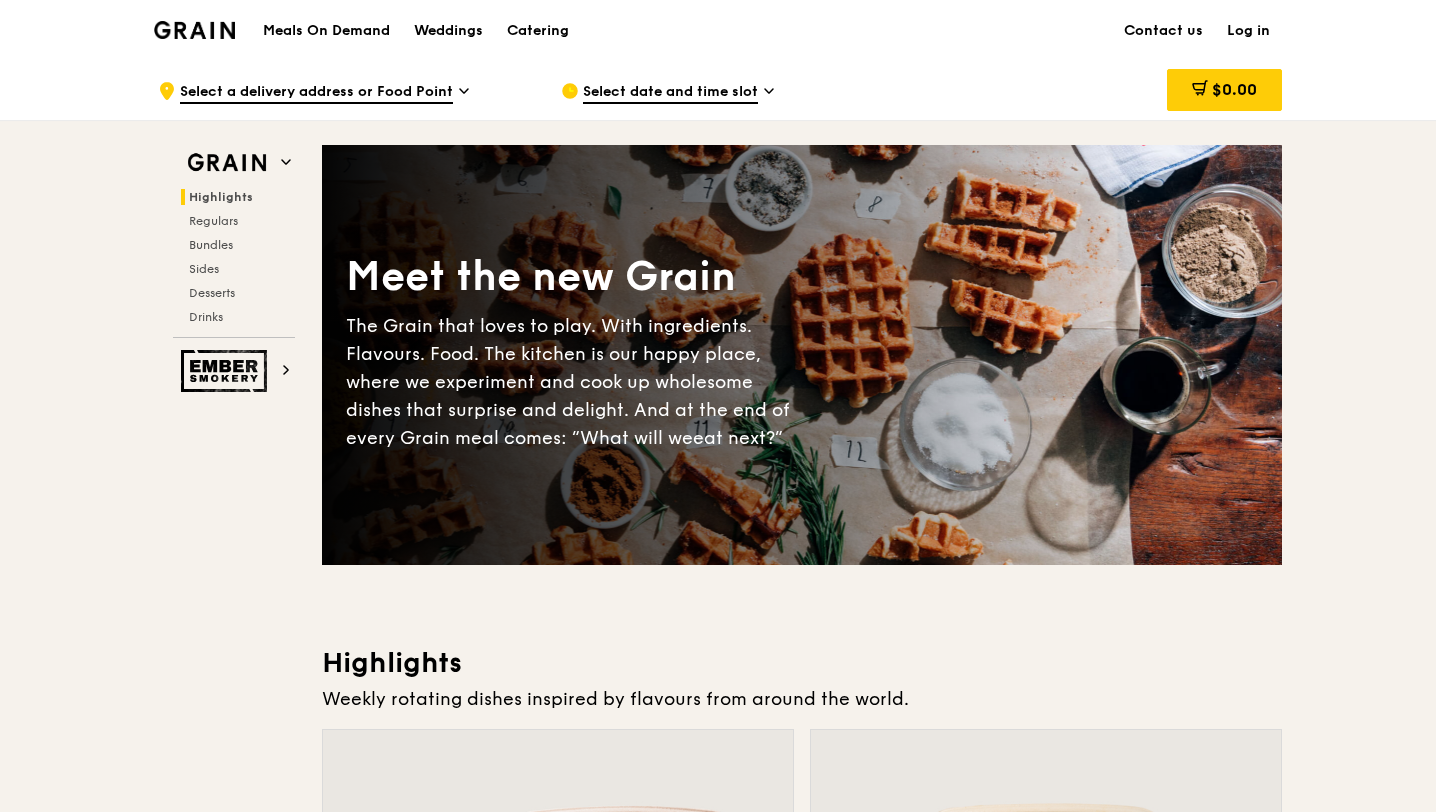 click on "Select a delivery address or Food Point" at bounding box center (316, 93) 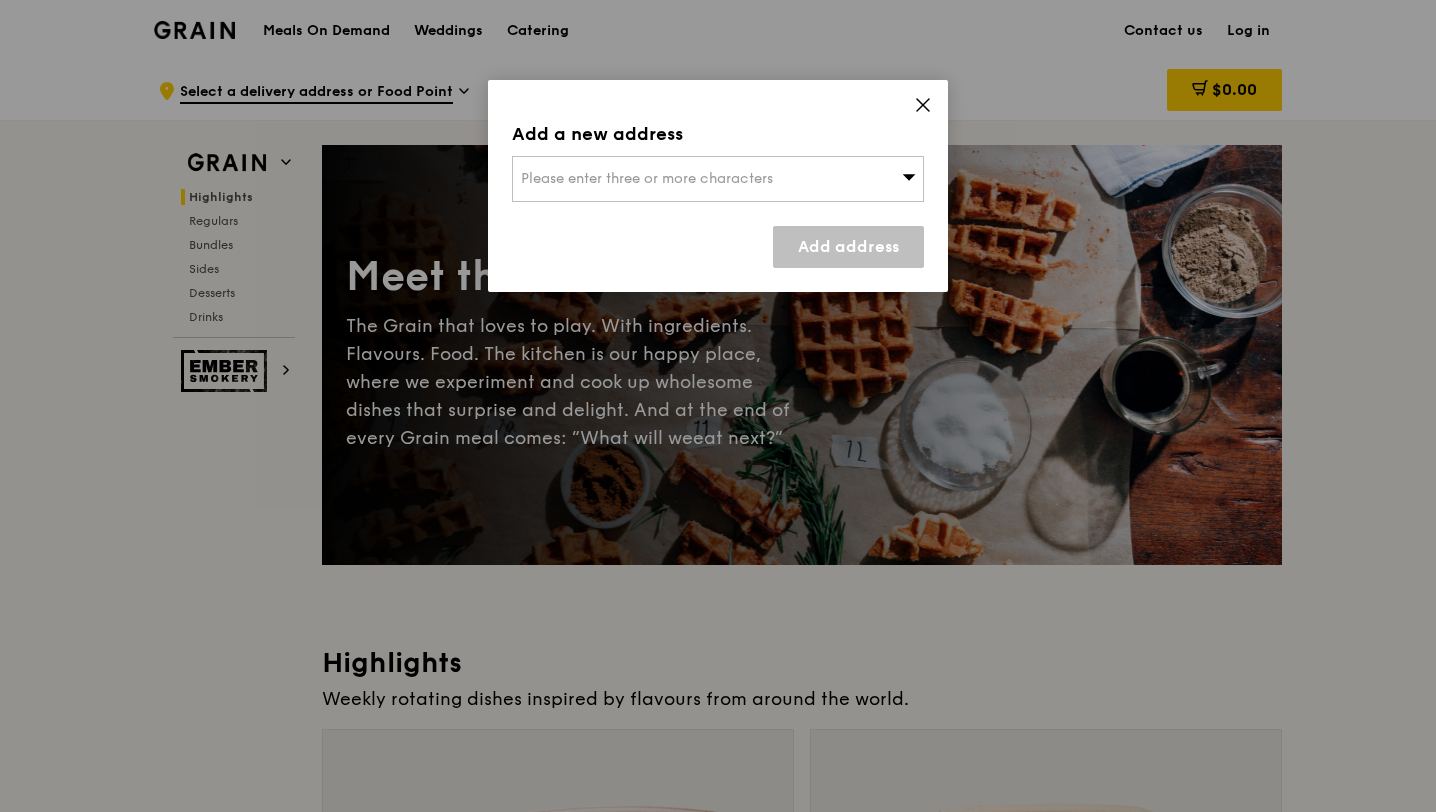 click on "Please enter three or more characters" at bounding box center (647, 178) 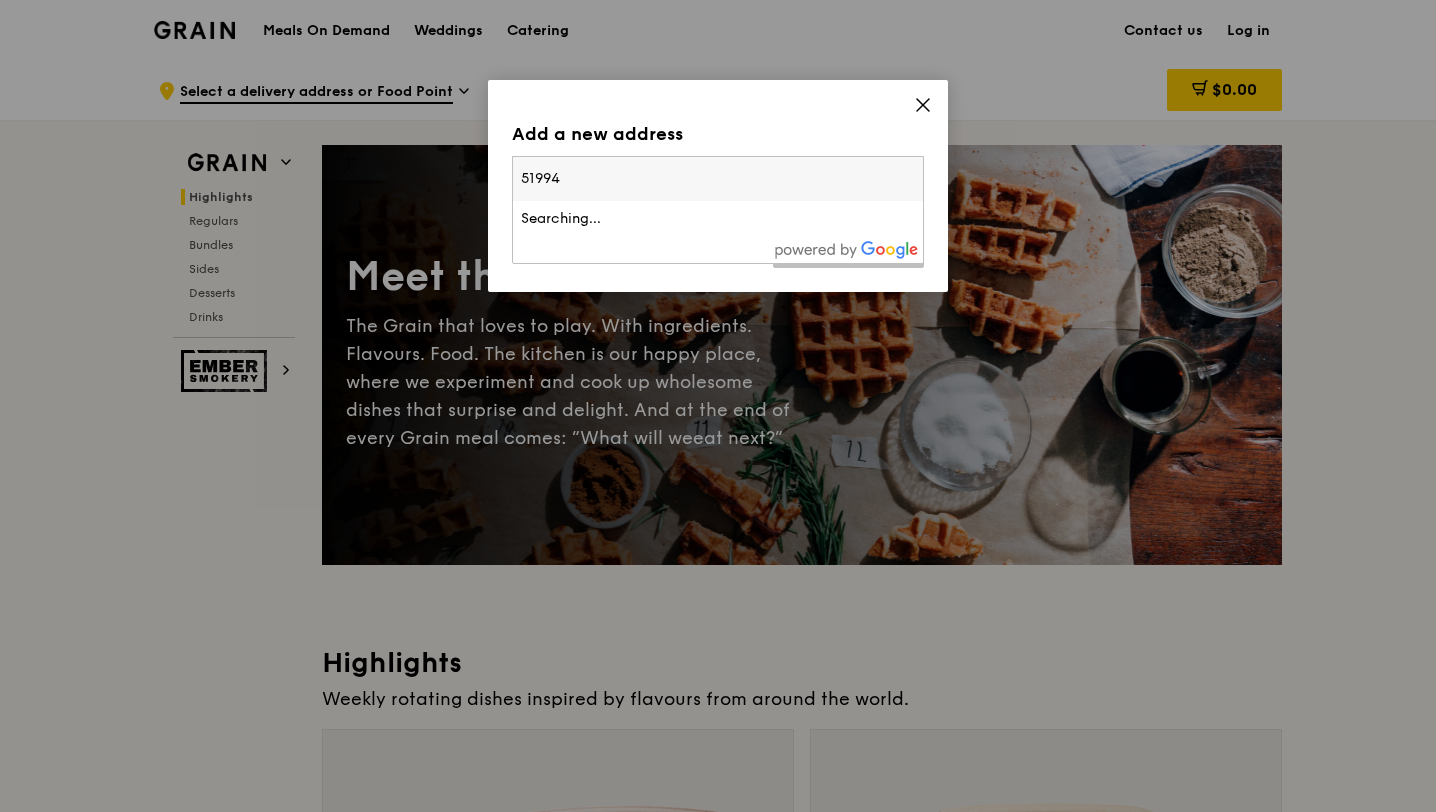 type on "519943" 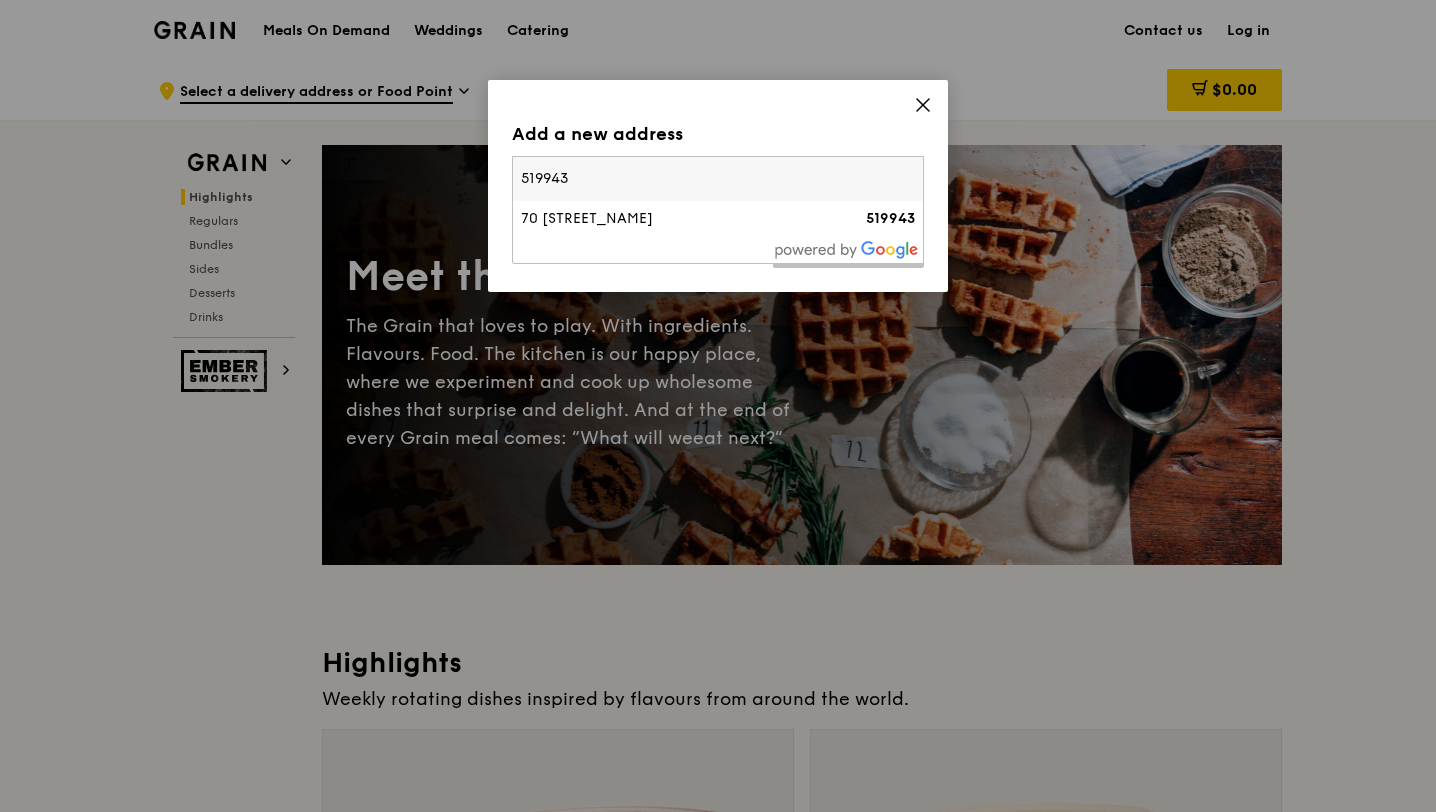 type on "yee.eng.lee@ycoachingacademy.com" 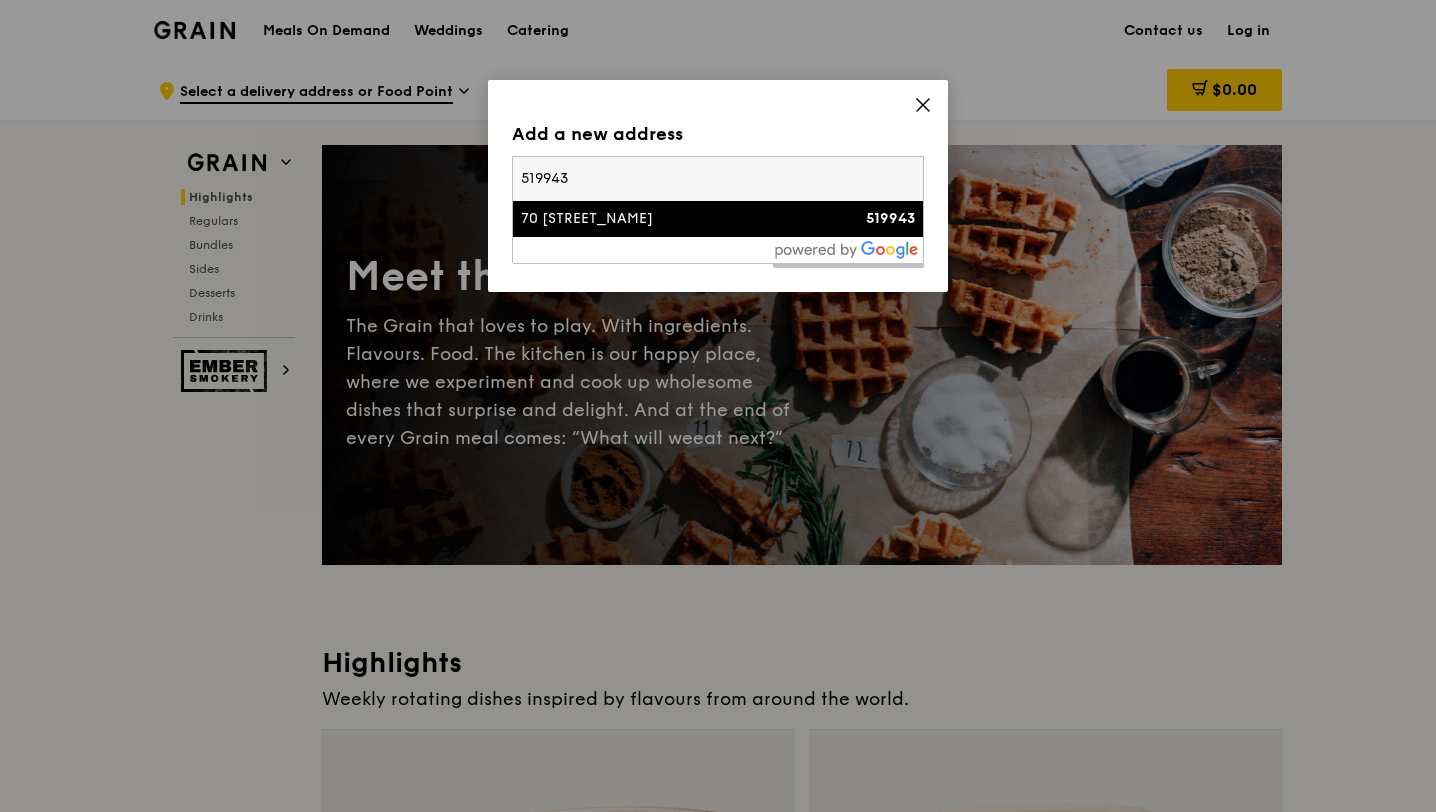 type on "519943" 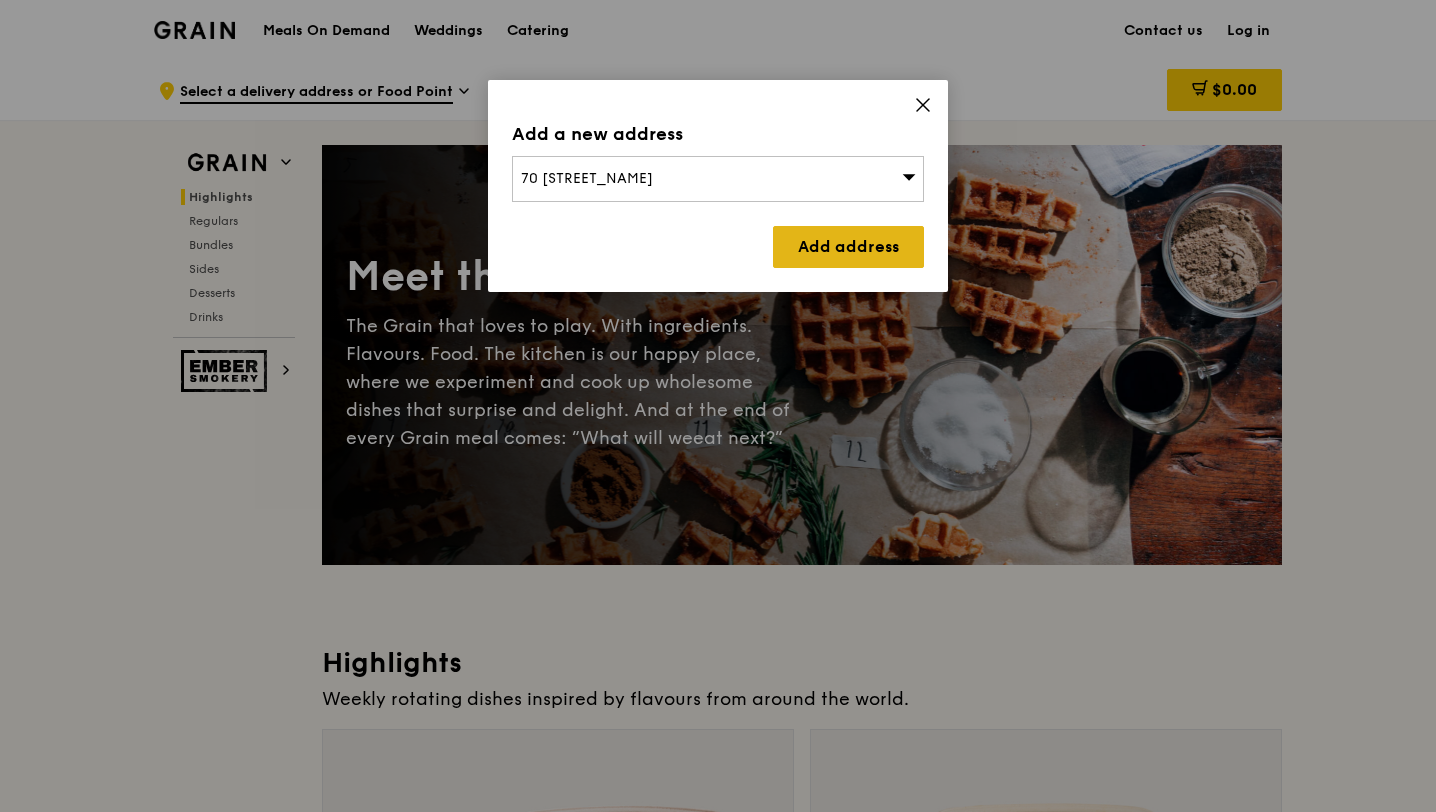 click on "Add address" at bounding box center (848, 247) 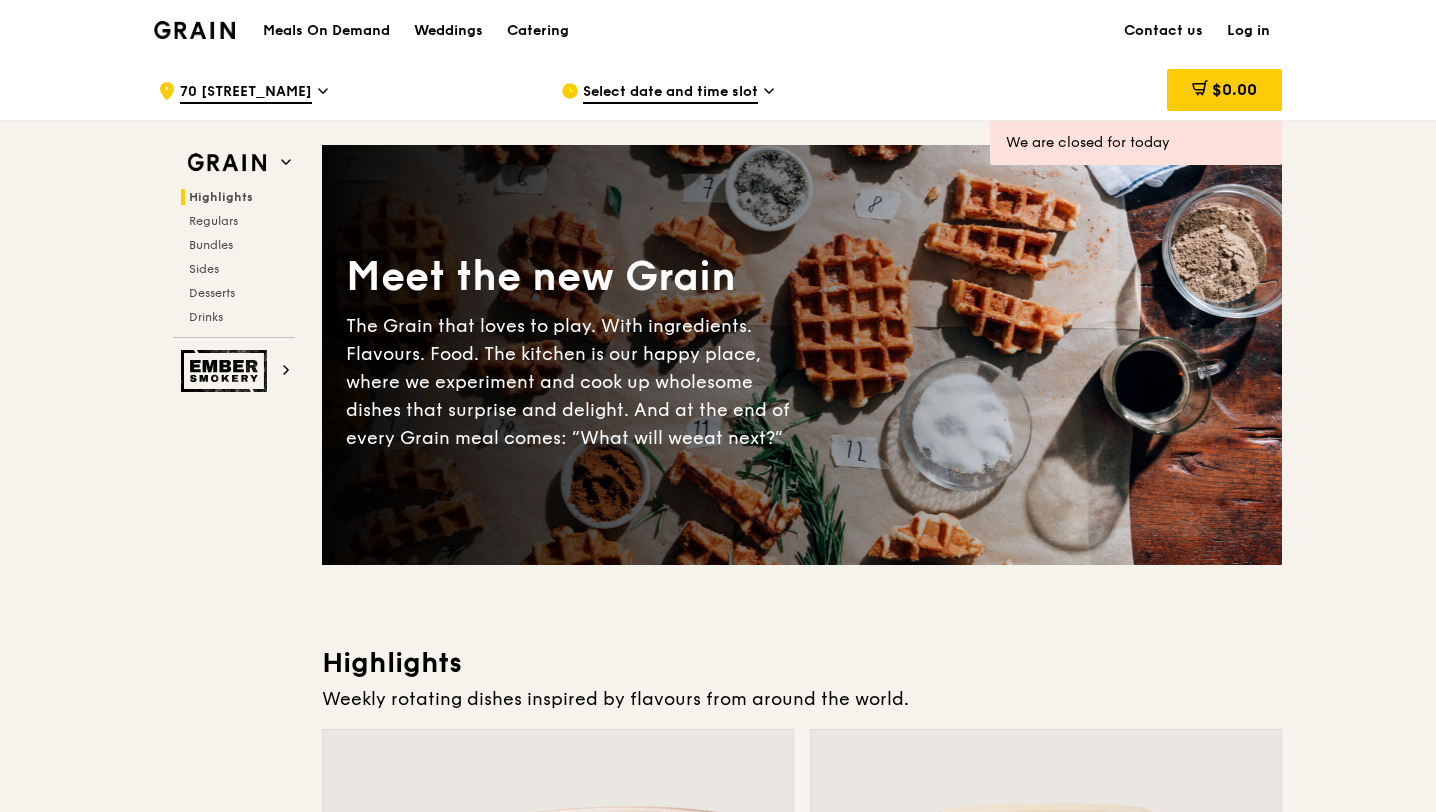 click on "Select date and time slot" at bounding box center (670, 93) 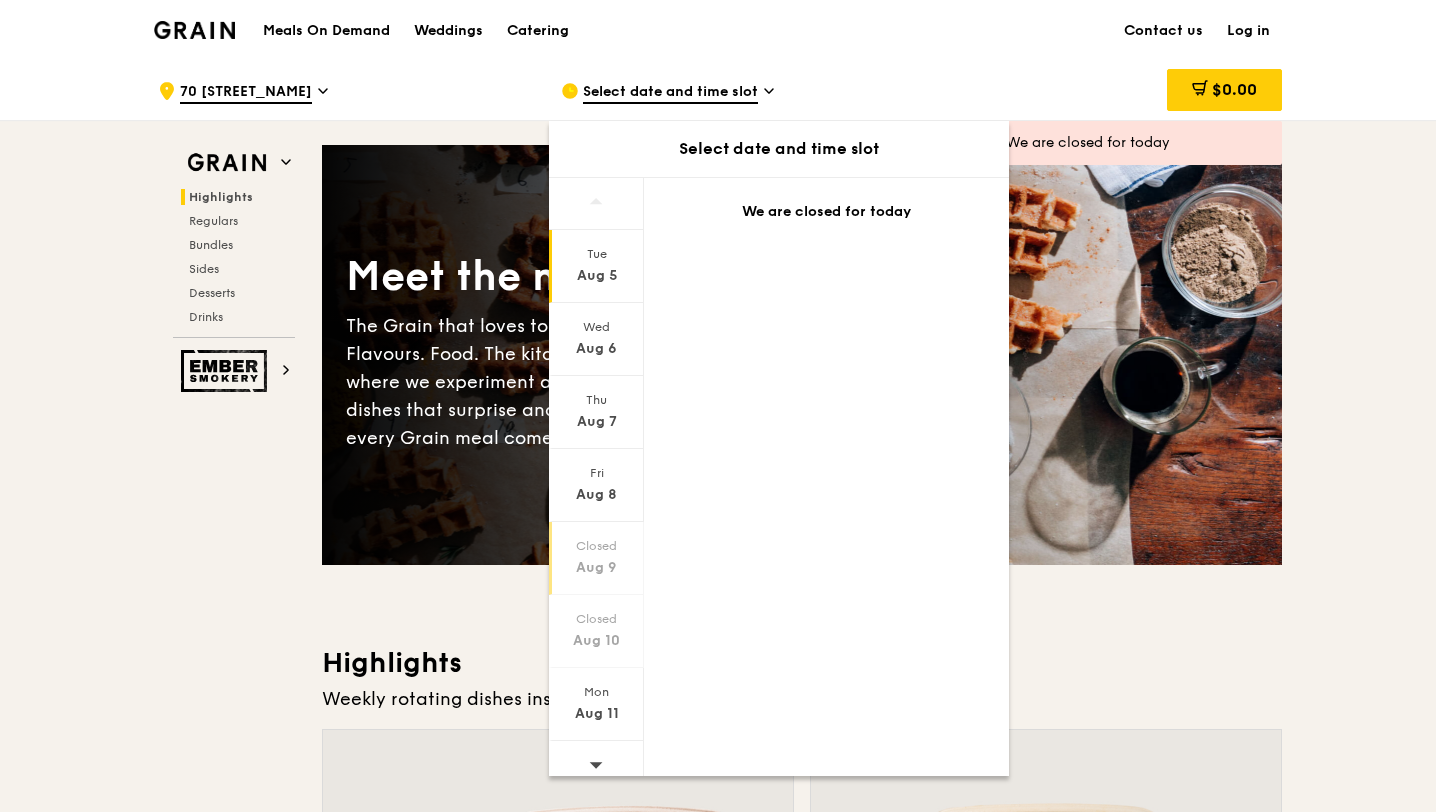 click on "Aug 9" at bounding box center (596, 568) 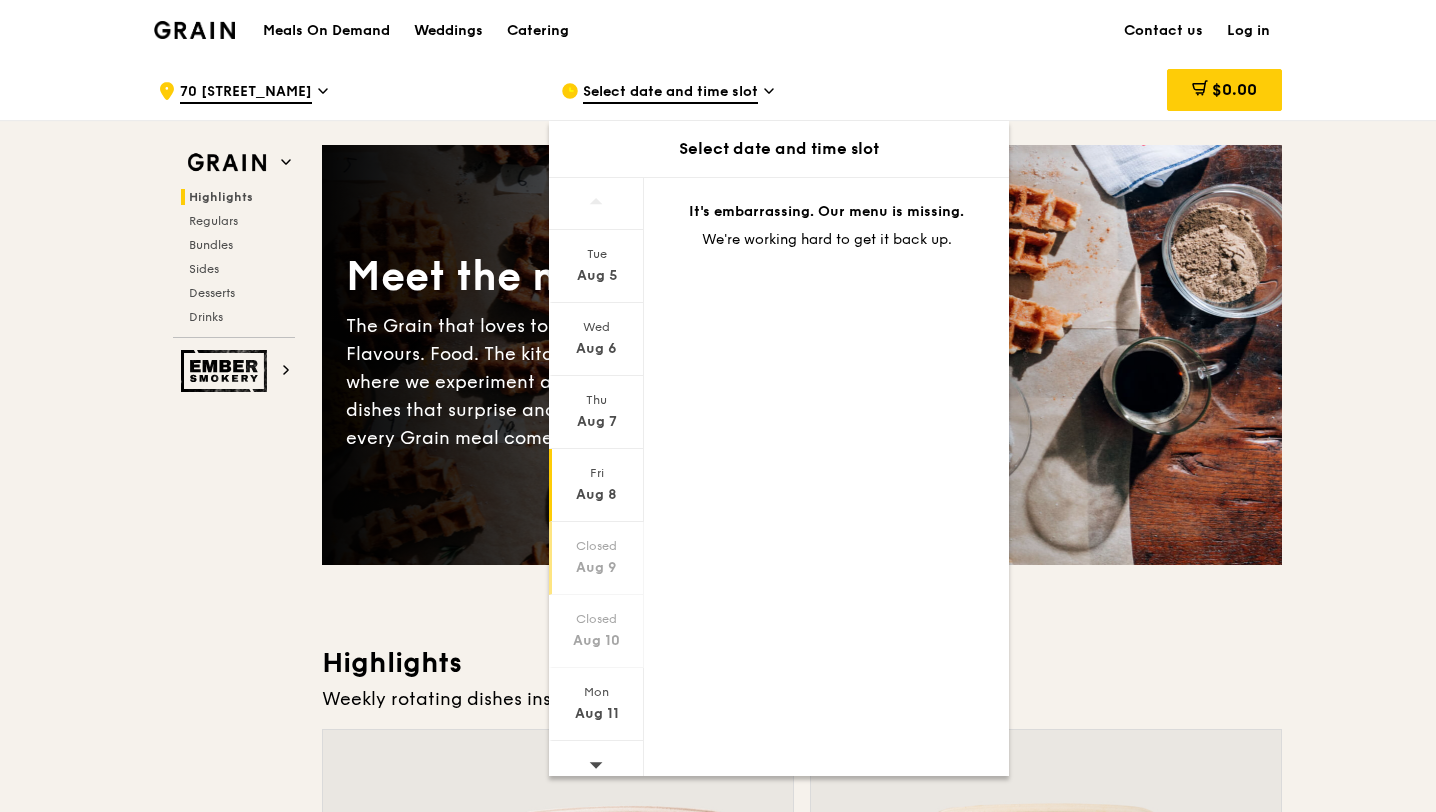 click on "Aug 8" at bounding box center (596, 495) 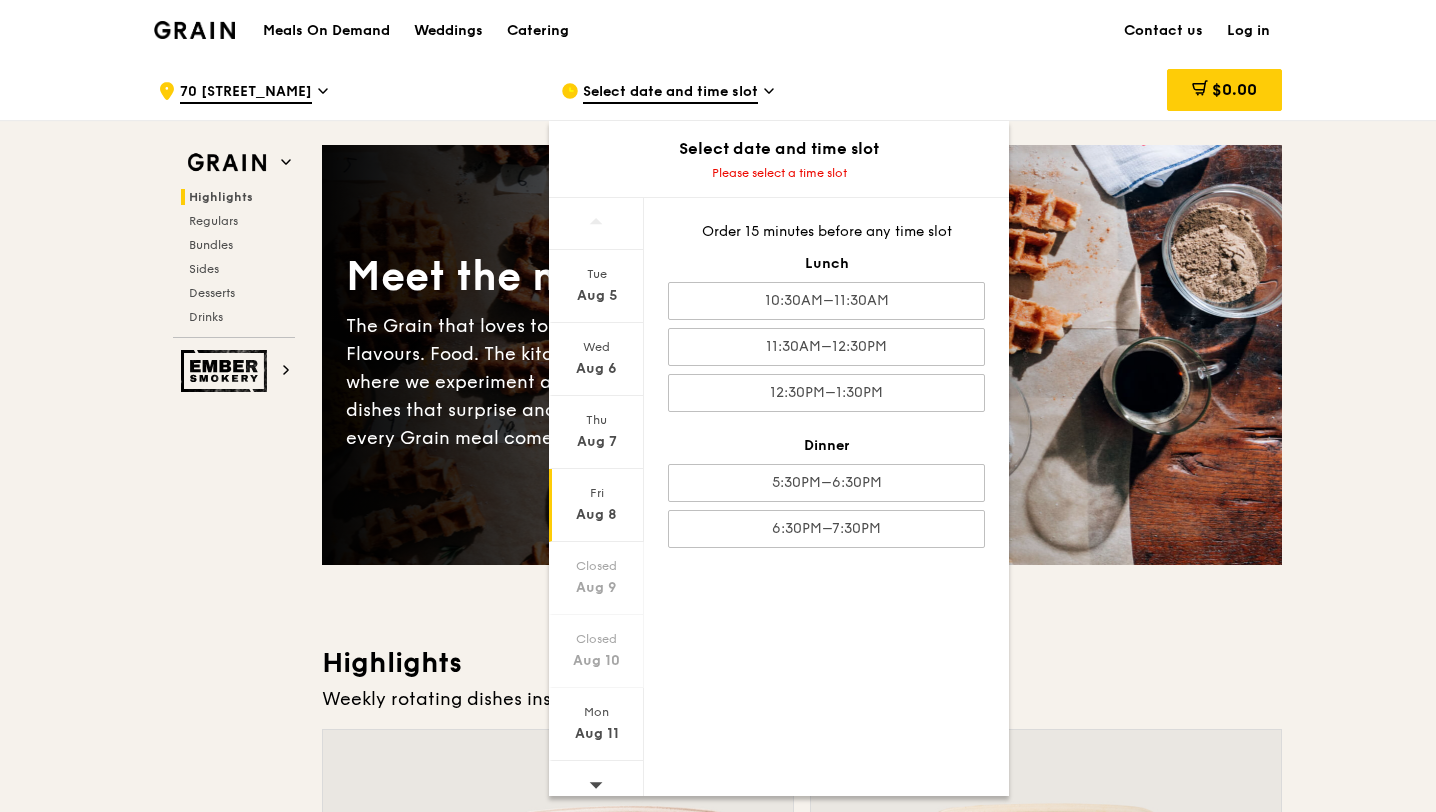 click on "Aug 8" at bounding box center [596, 515] 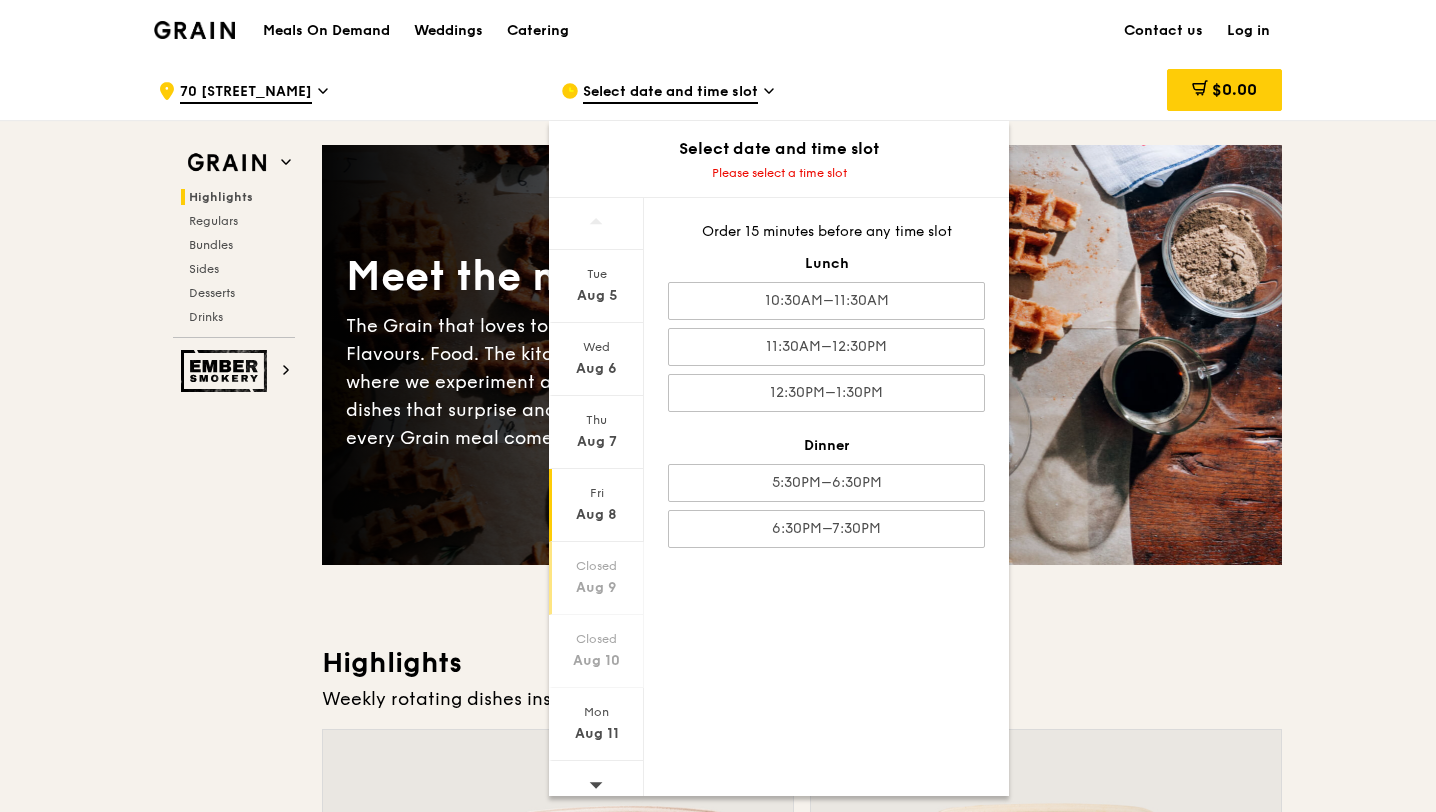 click on "Closed
Aug 9" at bounding box center [596, 578] 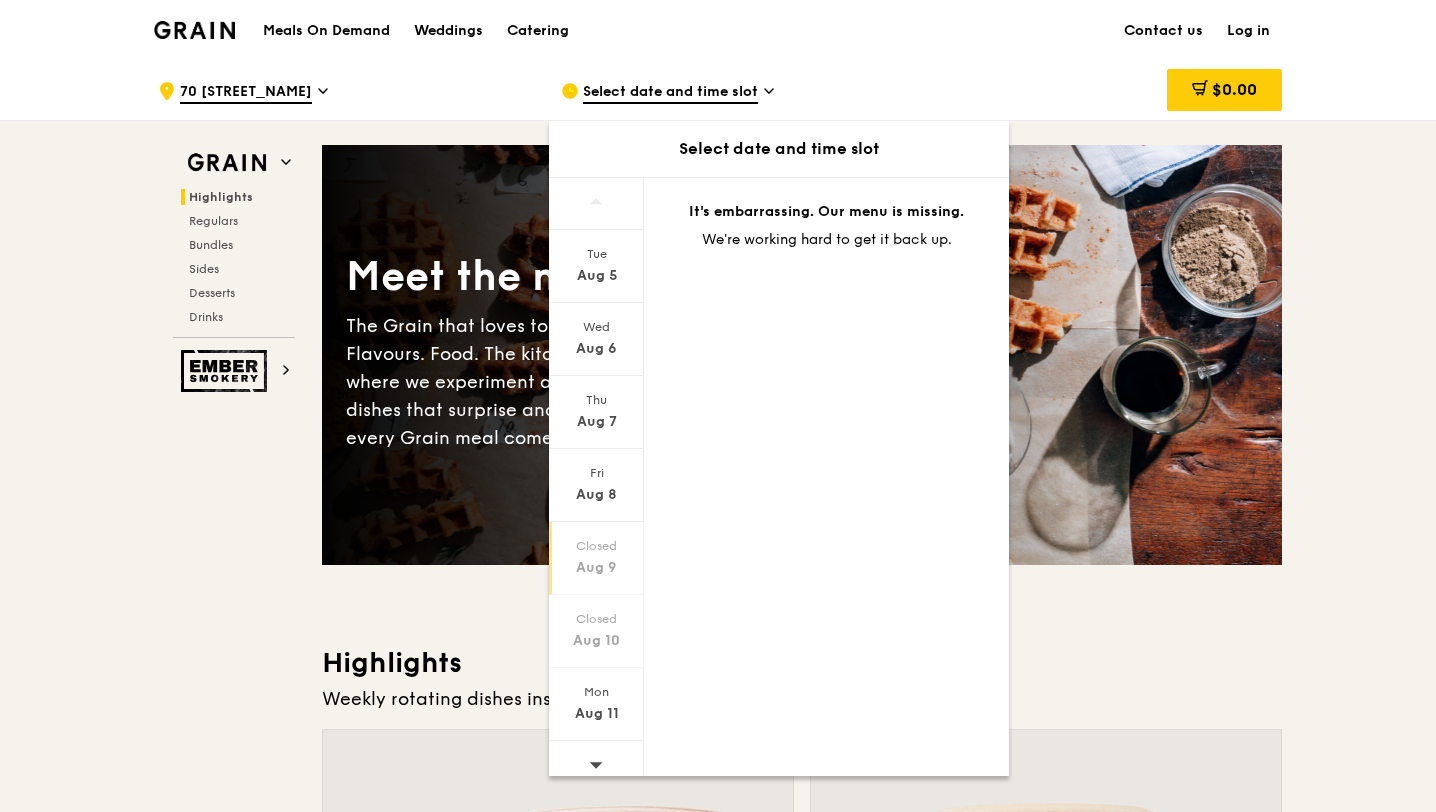 click on "Closed
Aug 9" at bounding box center (596, 558) 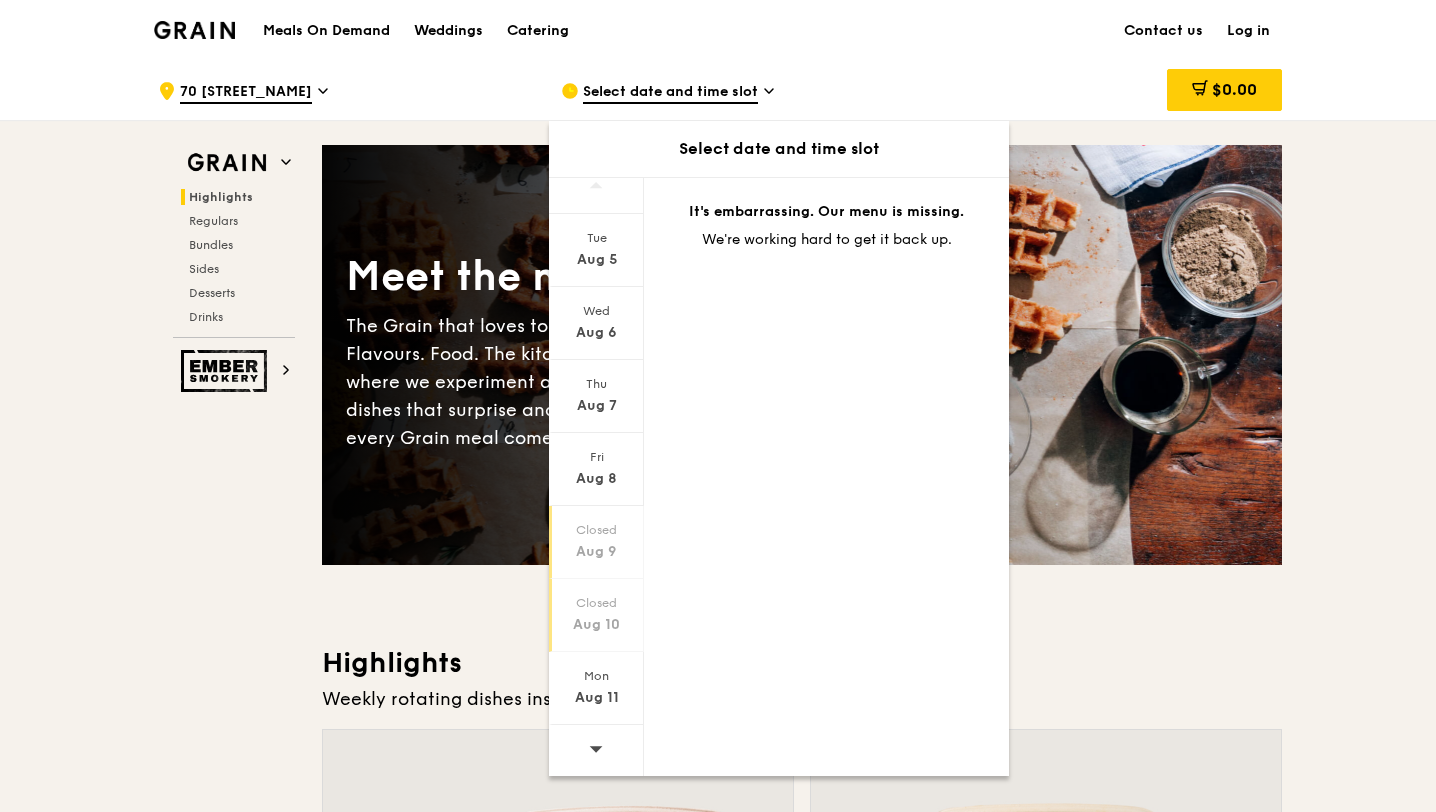 click on "[MONTH] [DAY]" at bounding box center [596, 625] 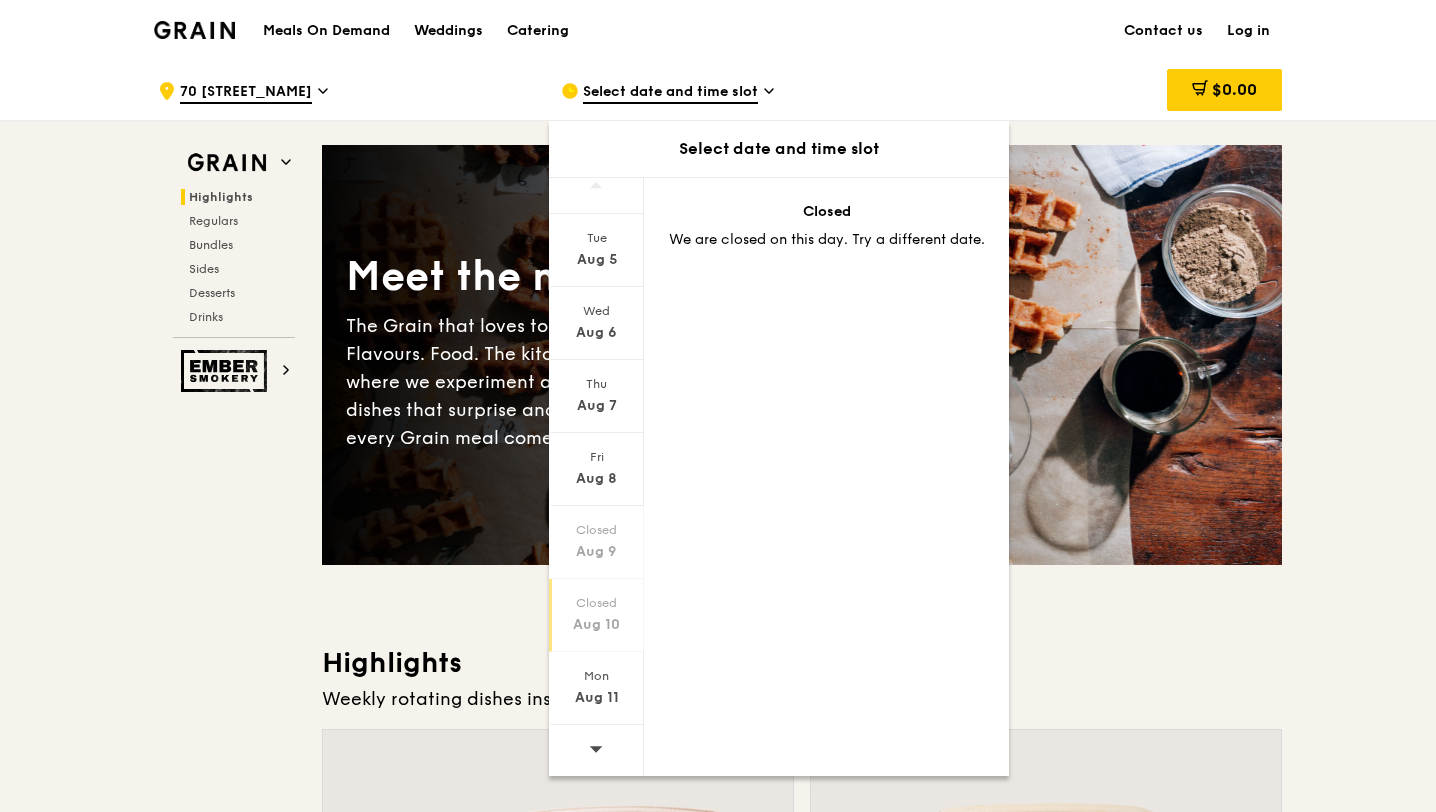 click on "Meet the new Grain The Grain that loves to play. With ingredients. Flavours. Food. The kitchen is our happy place, where we experiment and cook up wholesome dishes that surprise and delight. And at the end of every Grain meal comes: “What will we  eat next?”
Highlights
Weekly rotating dishes inspired by flavours from around the world.
Warm
Grain's Curry Chicken Stew (and buns)
nyonya curry paste, mini bread roll, roasted potato
spicy, contains allium, dairy, egg, soy, wheat
$15.
00
Add
Warm
Assam Spiced Fish Curry
assam spiced broth, baked white fish, butterfly blue pea rice
pescatarian, spicy, contains allium, egg, nuts, shellfish, soy, wheat
$14.
50
Add
Regulars
Meals you can enjoy day in day out.
Warm
Honey Duo Mustard Chicken
house-blend mustard, maple soy baked potato, linguine, cherry tomato" at bounding box center (802, 4313) 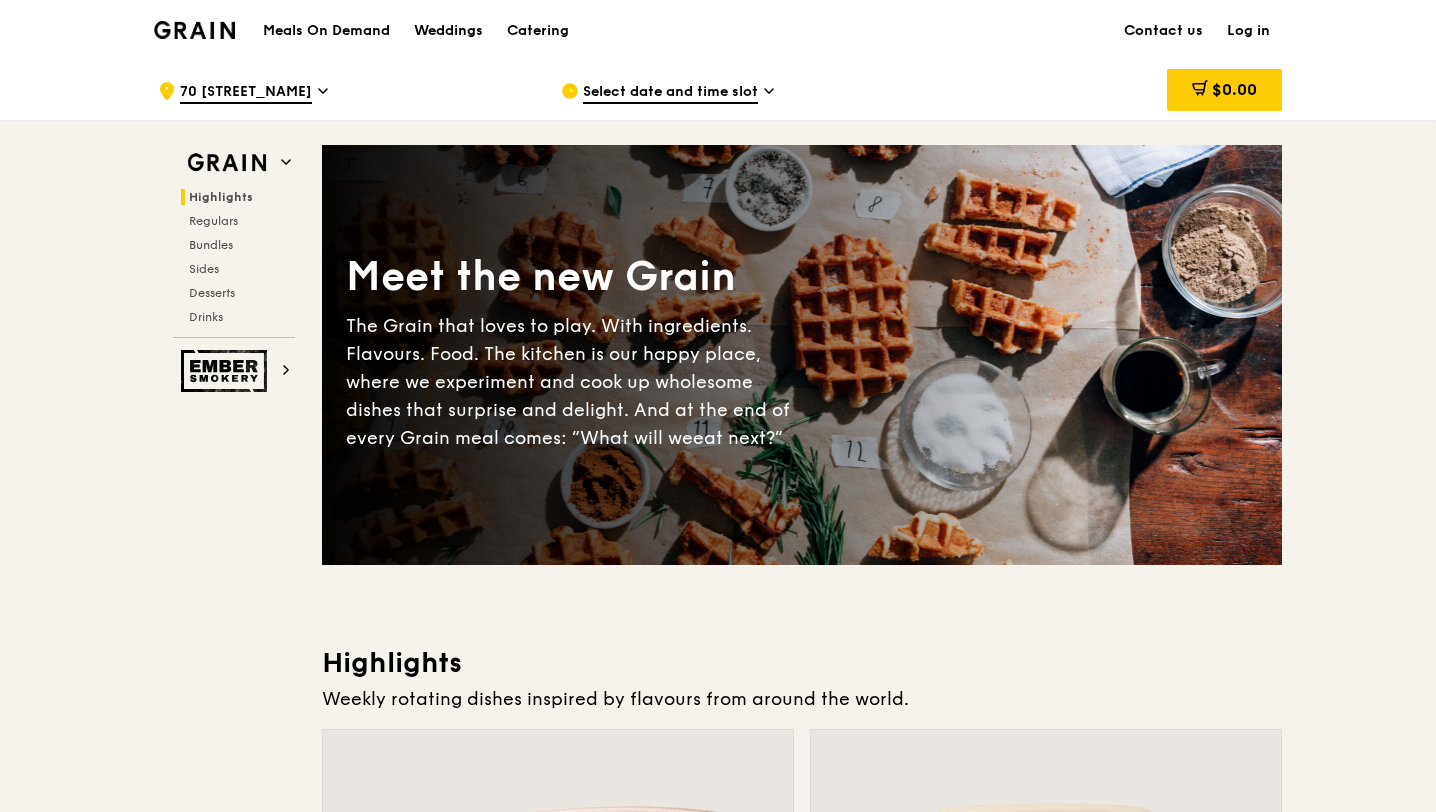 click on "Select date and time slot" at bounding box center [670, 93] 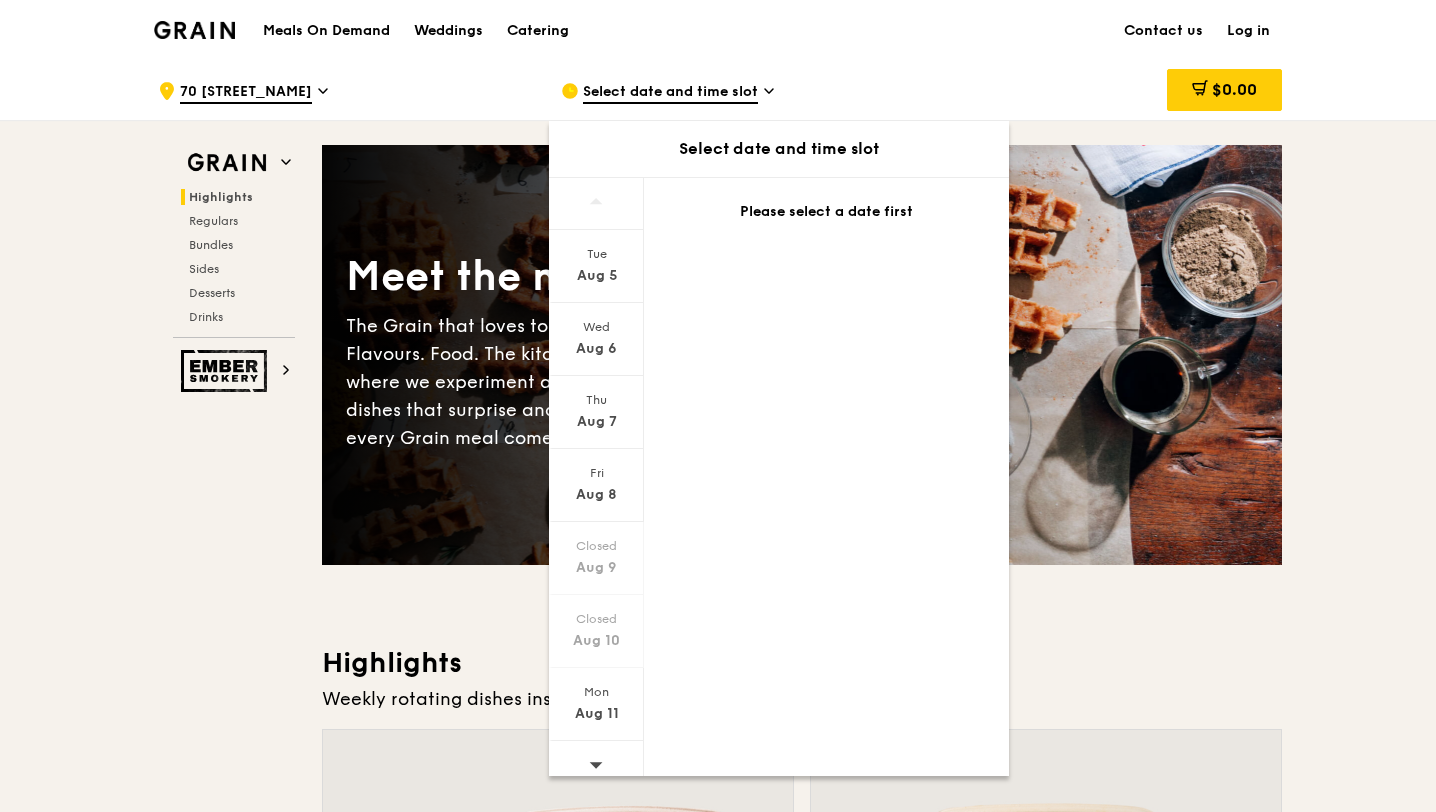 click on "Select date and time slot" at bounding box center [670, 93] 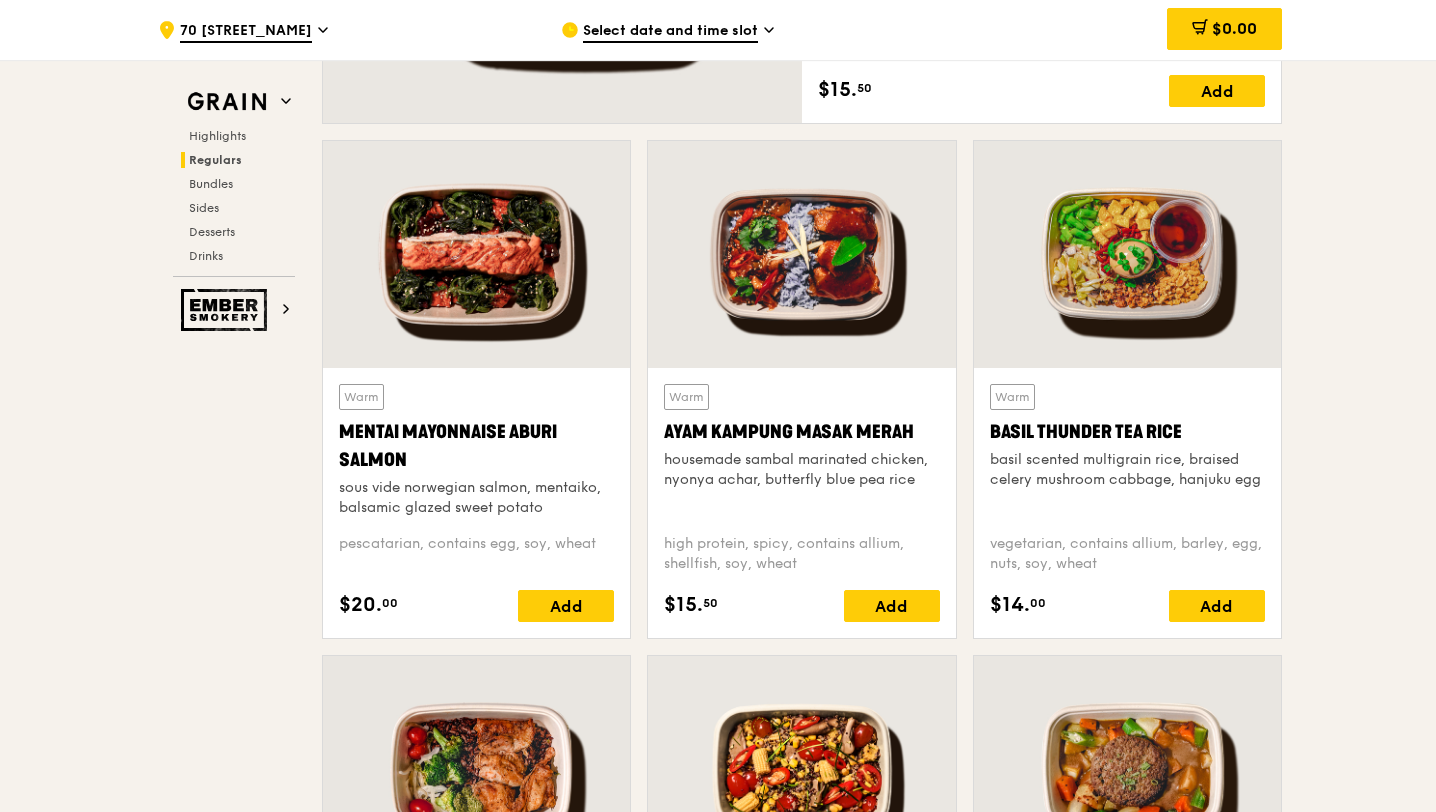 scroll, scrollTop: 1713, scrollLeft: 0, axis: vertical 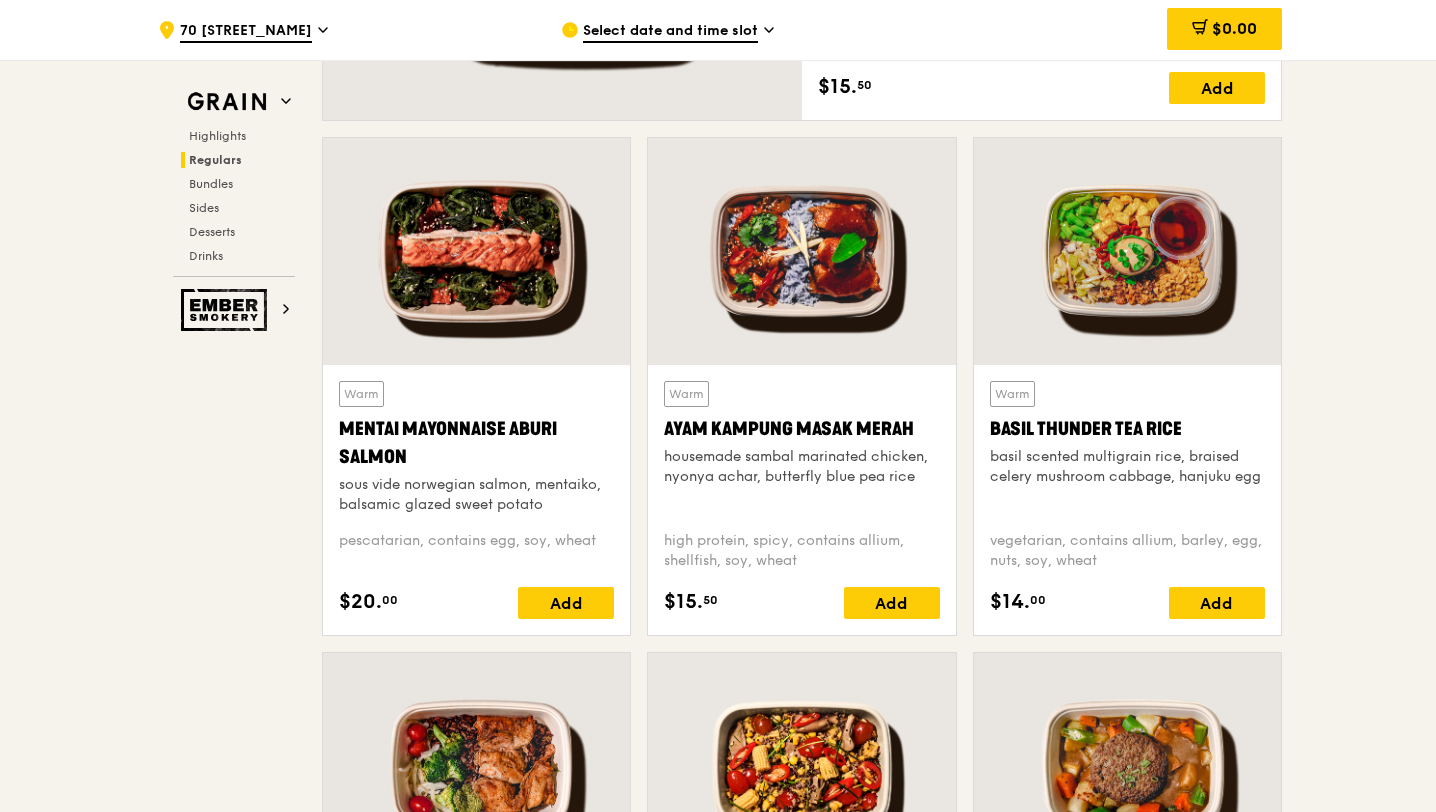 click on "Select date and time slot" at bounding box center [670, 32] 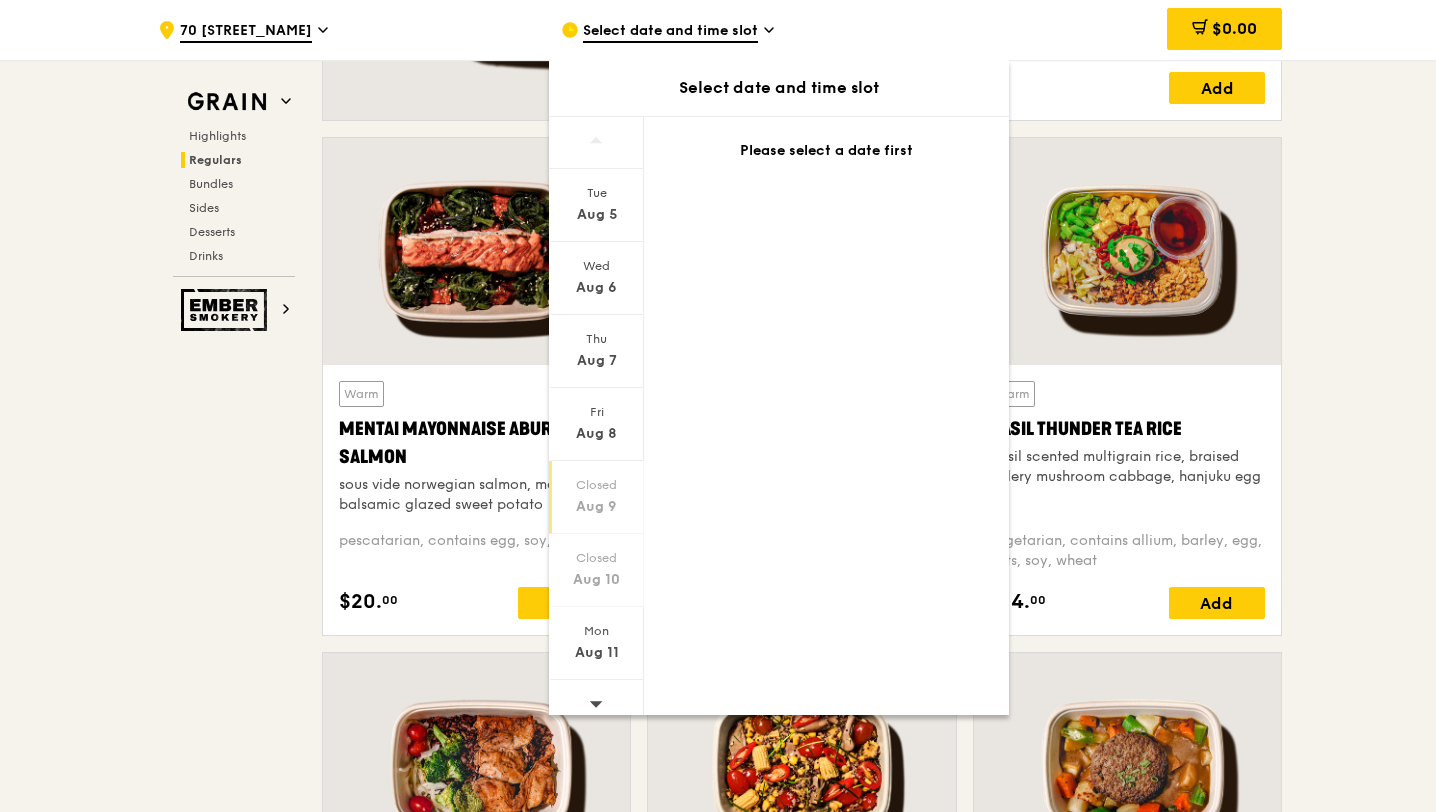 scroll, scrollTop: 16, scrollLeft: 0, axis: vertical 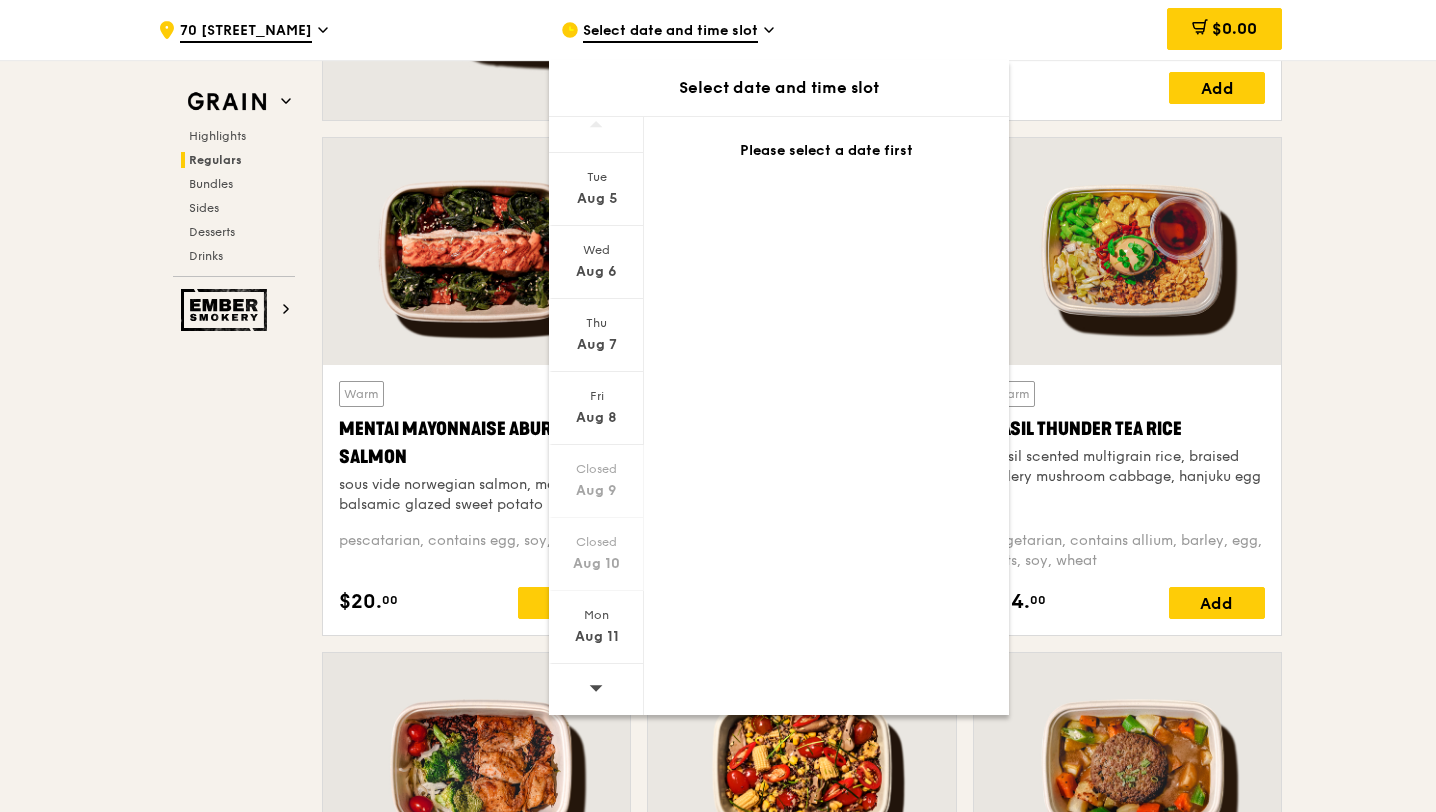 click on ".cls-1 {
fill: none;
stroke: #fff;
stroke-linecap: round;
stroke-linejoin: round;
stroke-width: 1.5px;
}
.cls-2 {
fill: #fecc07;
}
.cls-2, .cls-3 {
stroke-width: 0px;
}
.cls-3 {
fill: #fff;
fill-rule: evenodd;
}
70 Elias Road
Select date and time slot
Select date and time slot
Tue
Aug 5
Wed
Aug 6
Thu
Aug 7
Fri
Aug 8
Closed
Aug 9
Closed
Aug 10
Mon
Aug 11
Please select a date first
$0.00
Grain
Highlights
Regulars
Bundles
Sides
Desserts
Drinks
Ember Smokery
Meet the new Grain eat next?”
Highlights" at bounding box center [718, 2569] 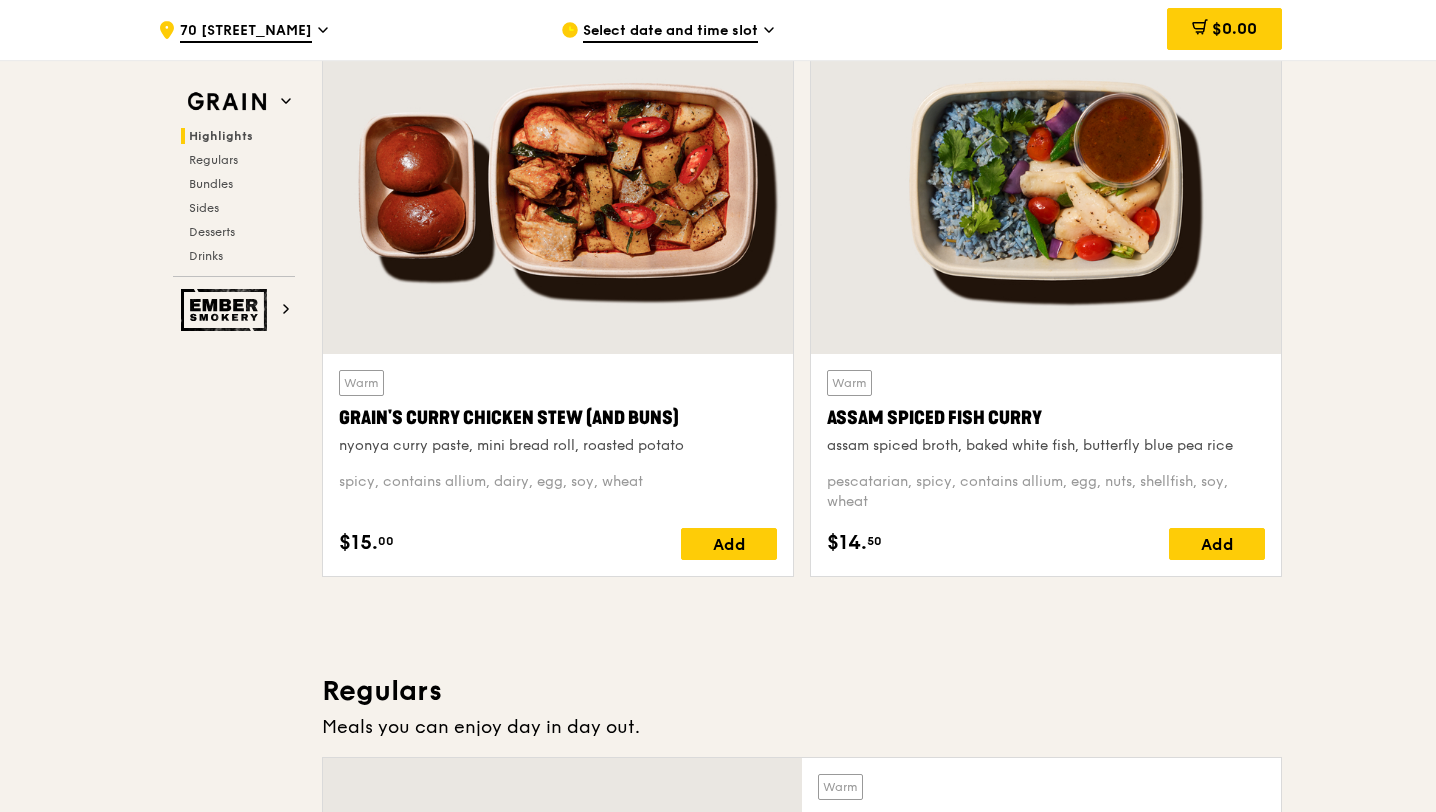 scroll, scrollTop: 0, scrollLeft: 0, axis: both 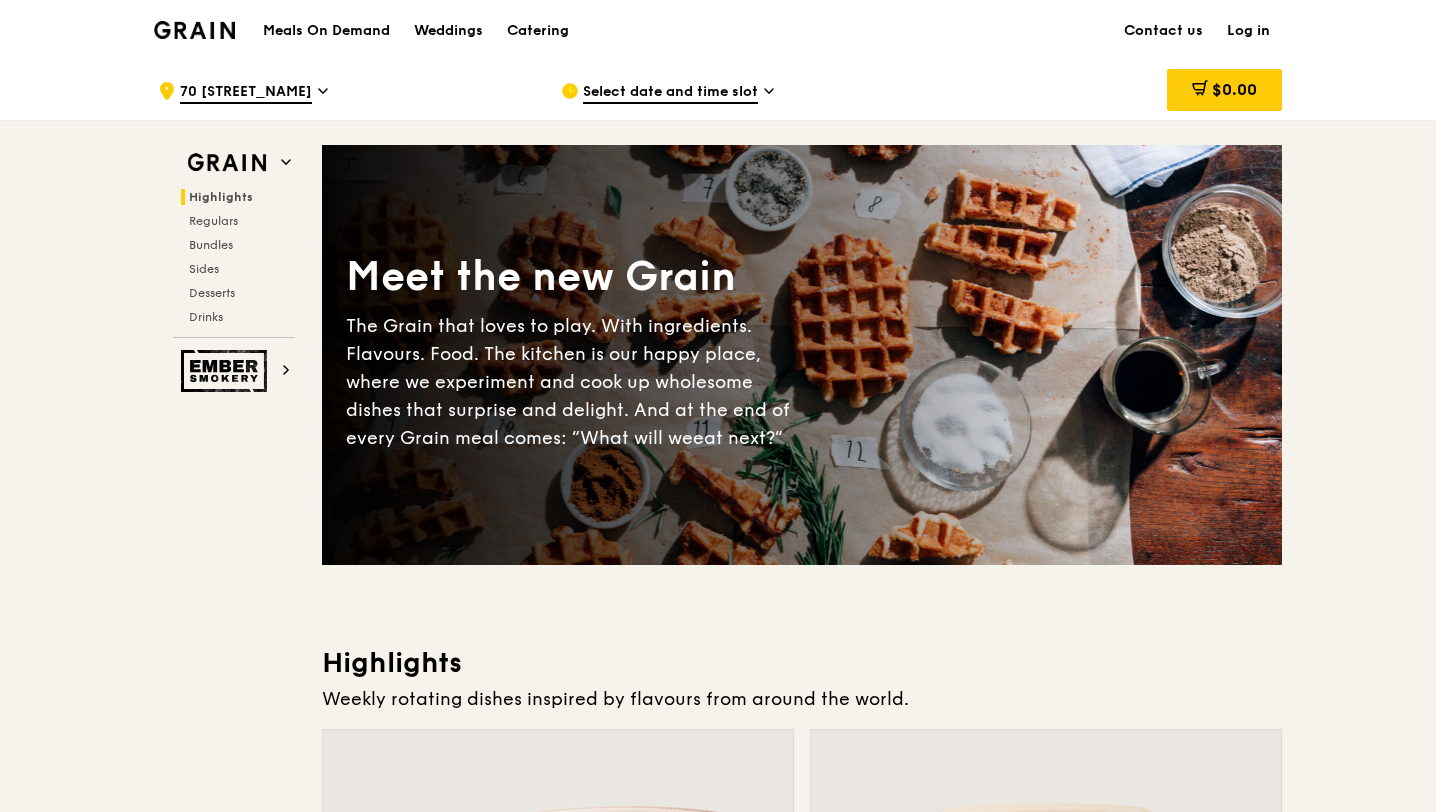 click on "Select date and time slot" at bounding box center [670, 93] 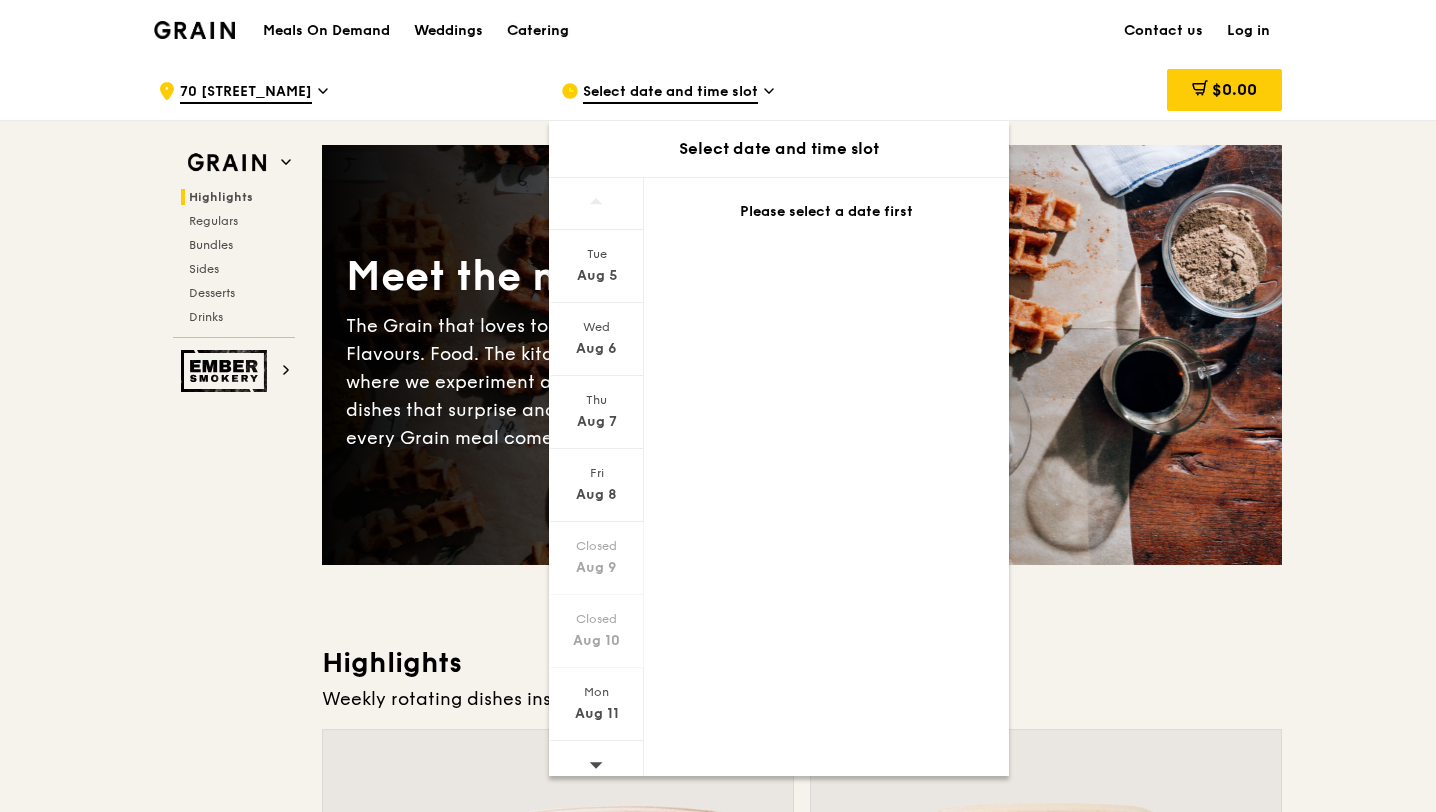 click on "Catering" at bounding box center (538, 31) 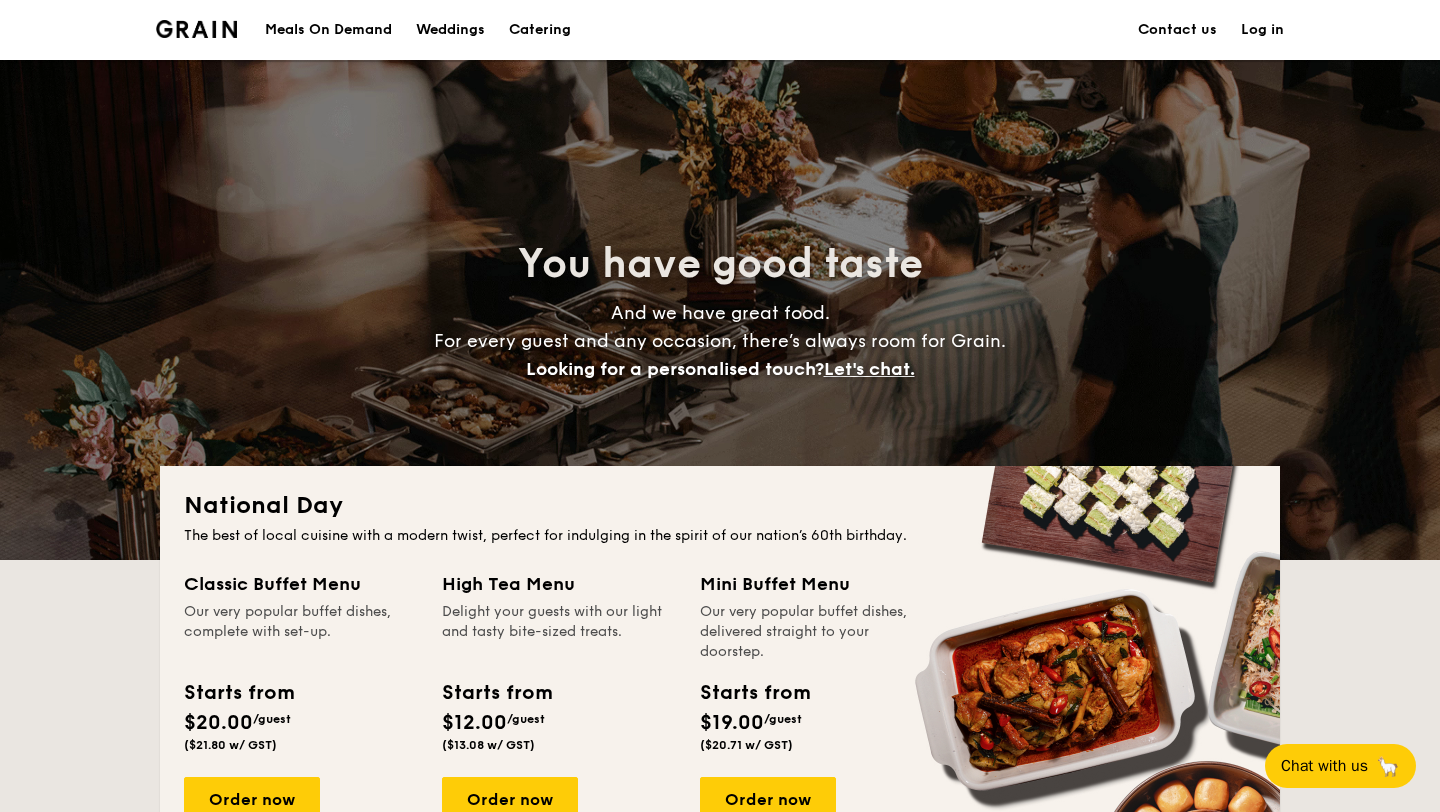 scroll, scrollTop: 0, scrollLeft: 0, axis: both 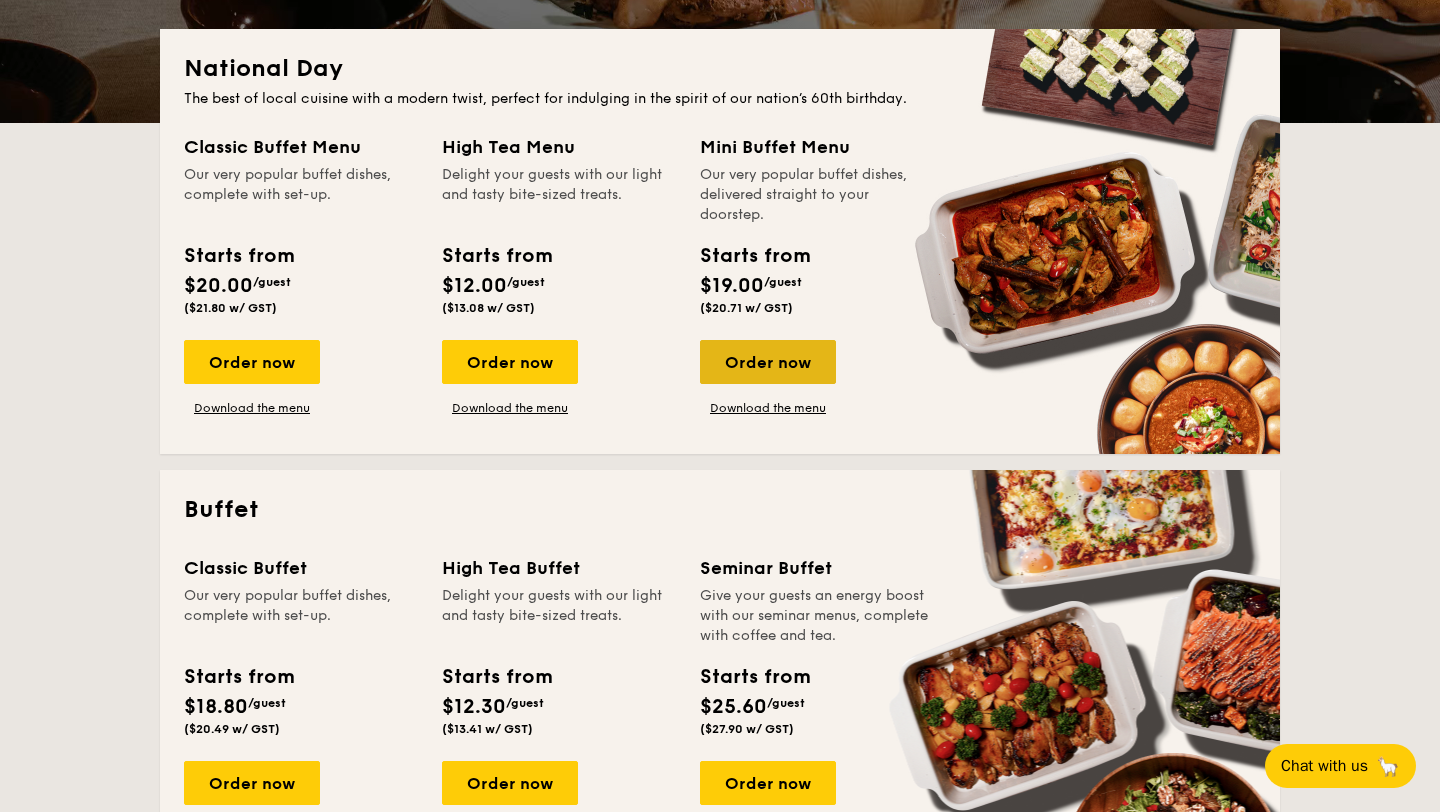 click on "Order now" at bounding box center [768, 362] 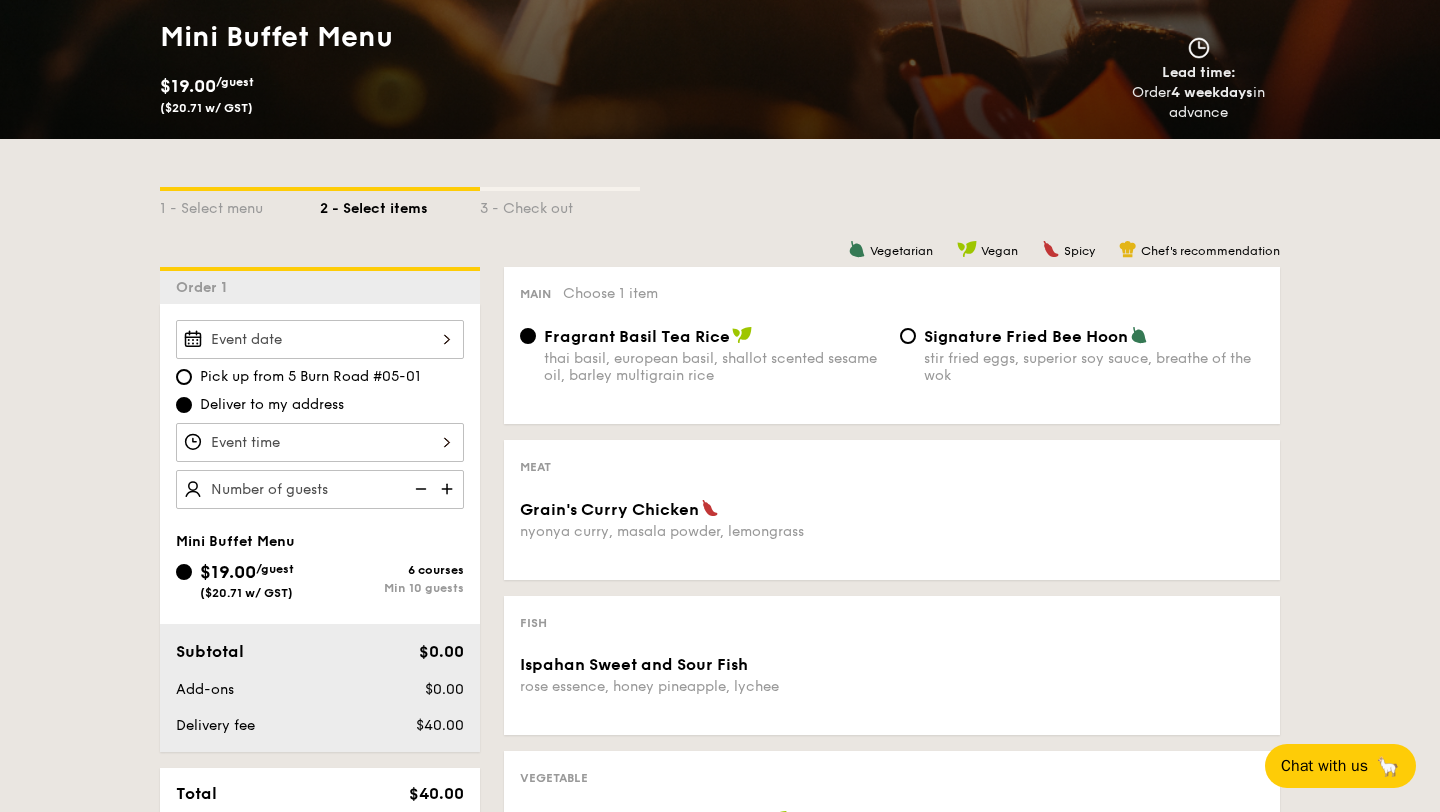 scroll, scrollTop: 338, scrollLeft: 0, axis: vertical 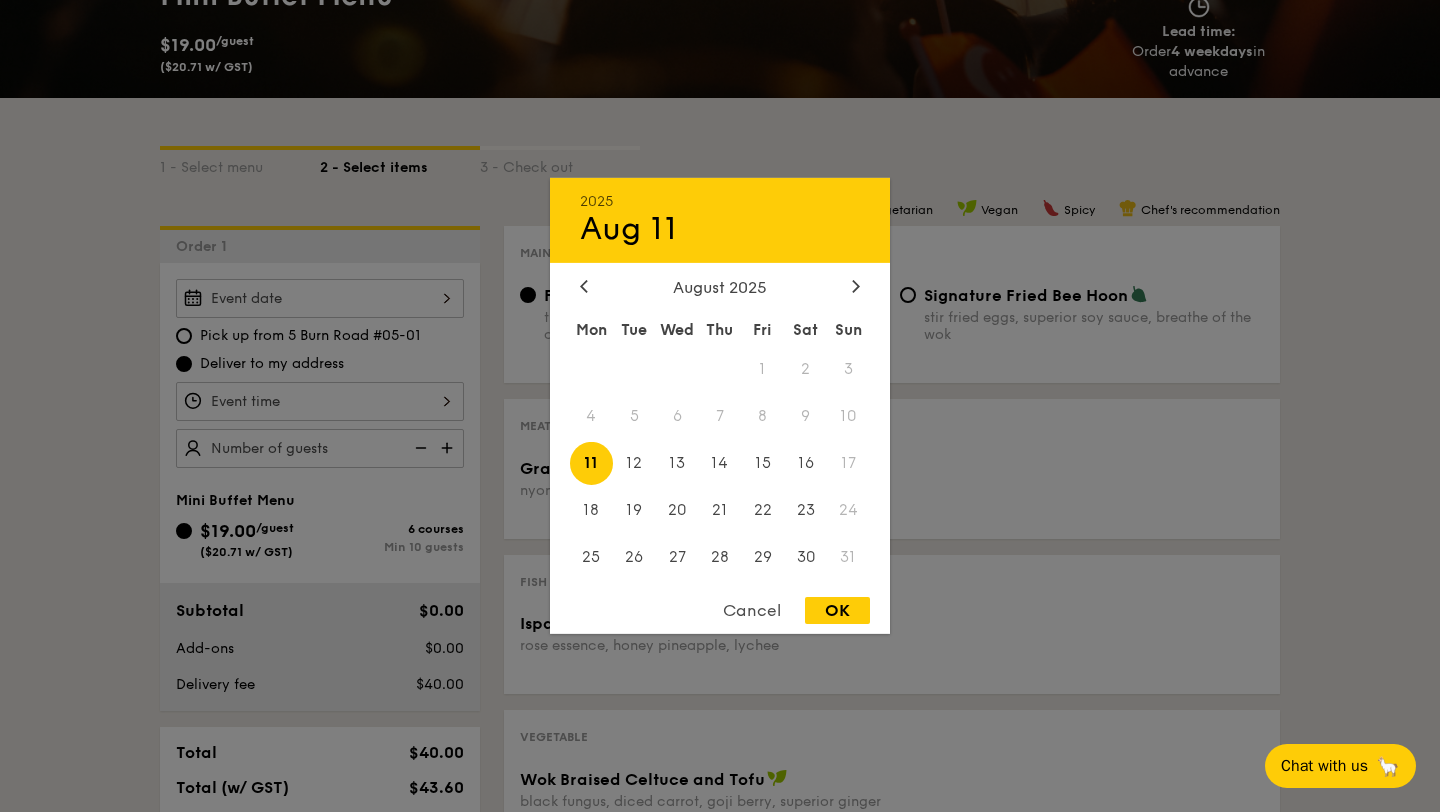 click on "2025   Aug 11       August 2025     Mon Tue Wed Thu Fri Sat Sun   1 2 3 4 5 6 7 8 9 10 11 12 13 14 15 16 17 18 19 20 21 22 23 24 25 26 27 28 29 30 31     Cancel   OK" at bounding box center [320, 298] 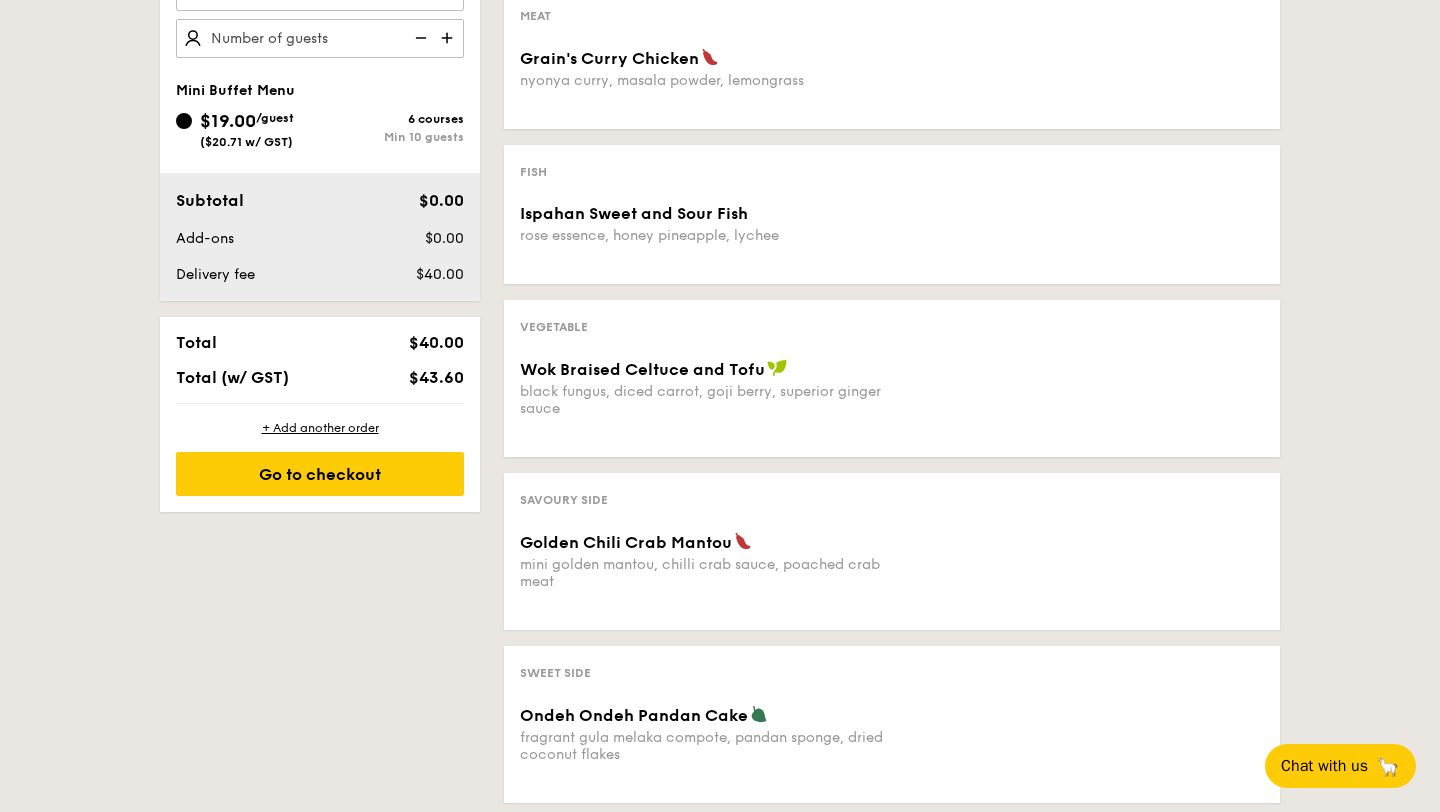 scroll, scrollTop: 0, scrollLeft: 0, axis: both 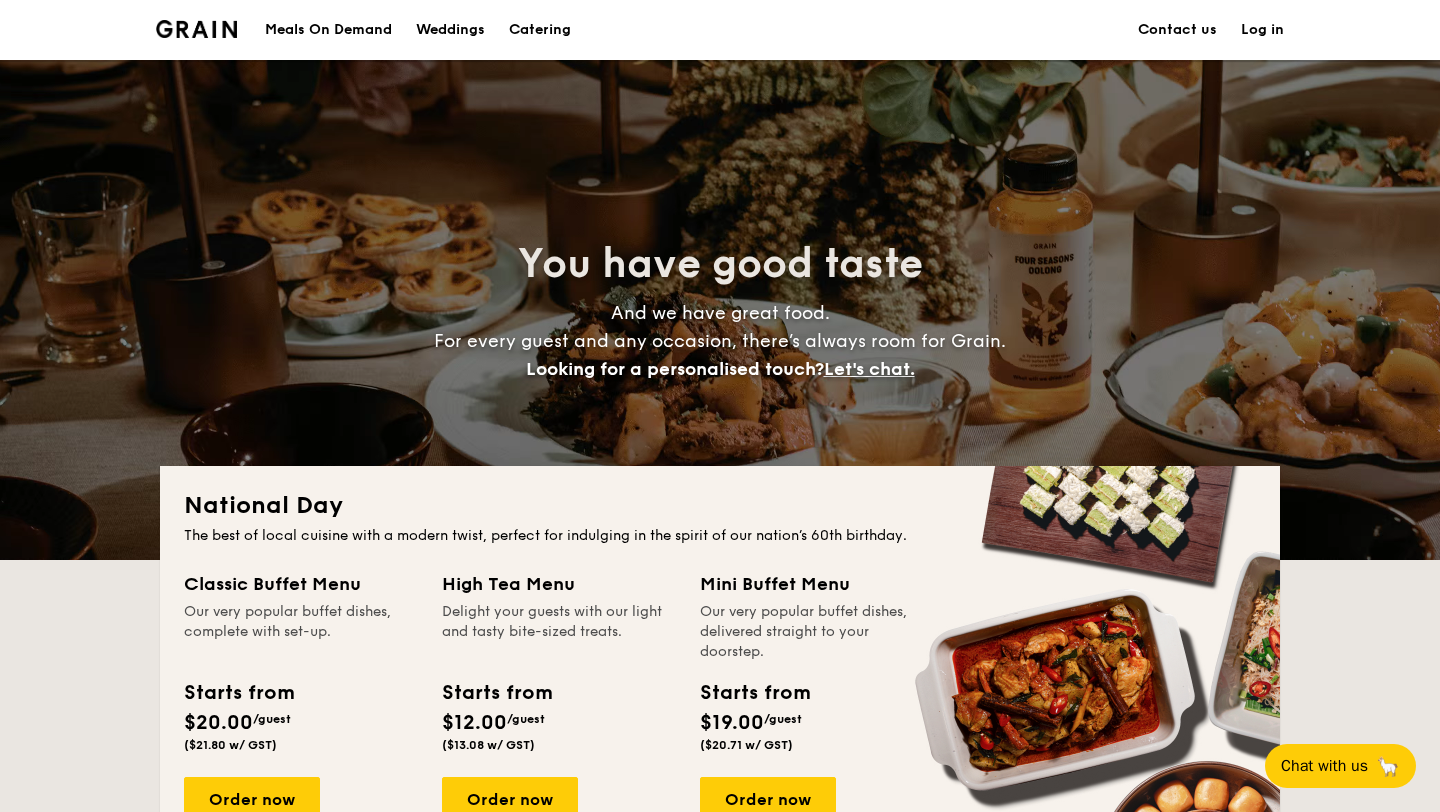 click on "Meals On Demand" at bounding box center (328, 30) 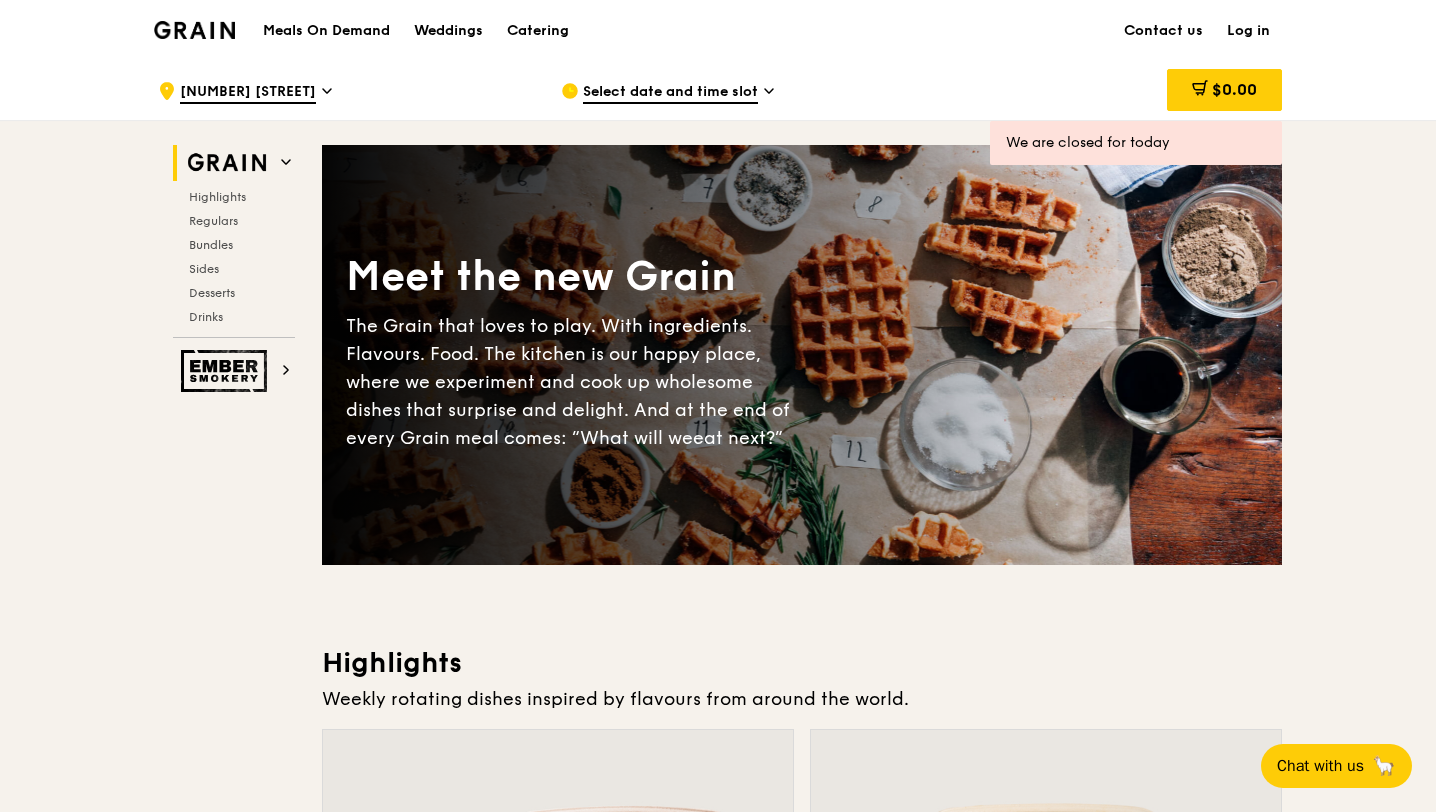 scroll, scrollTop: 0, scrollLeft: 0, axis: both 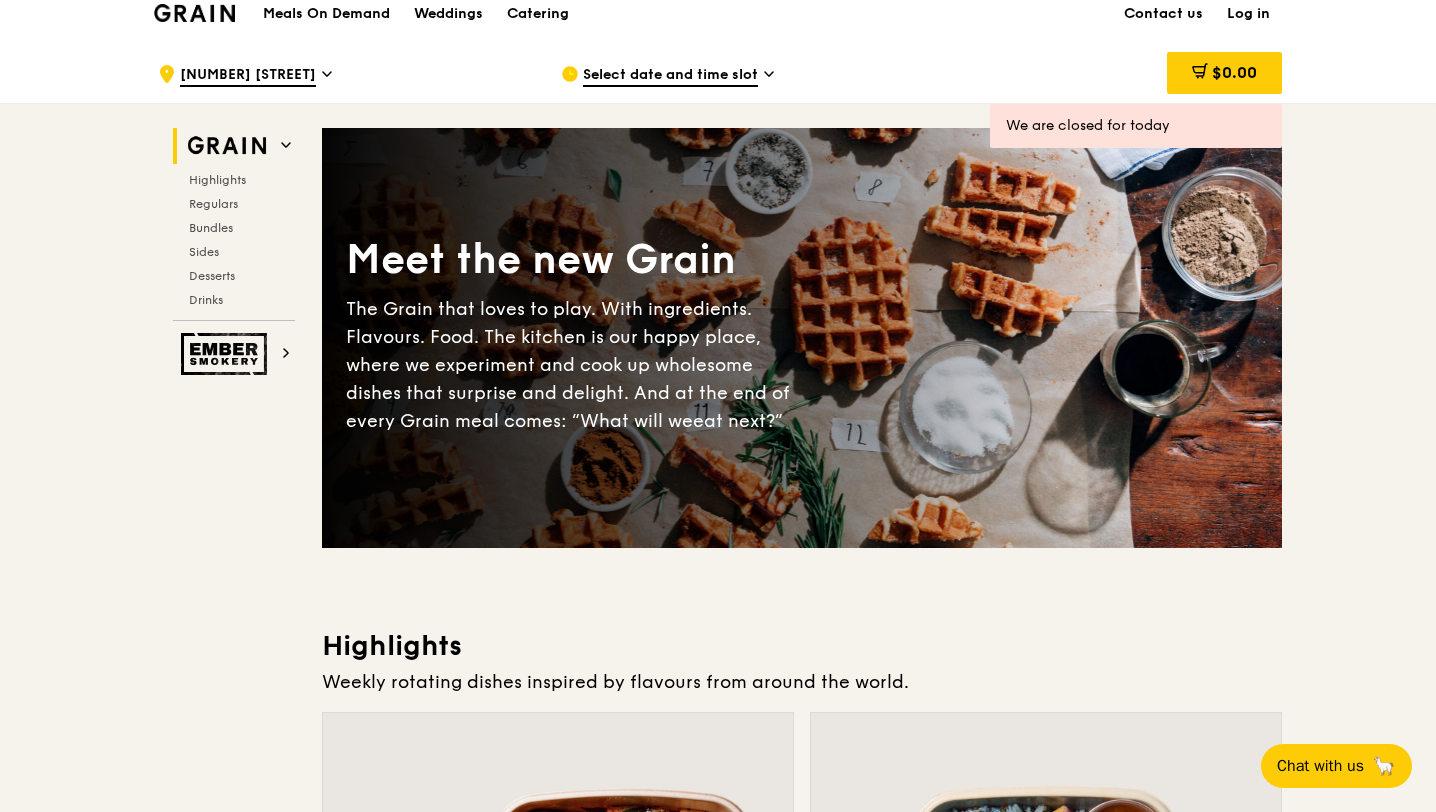 click on "Select date and time slot" at bounding box center (670, 76) 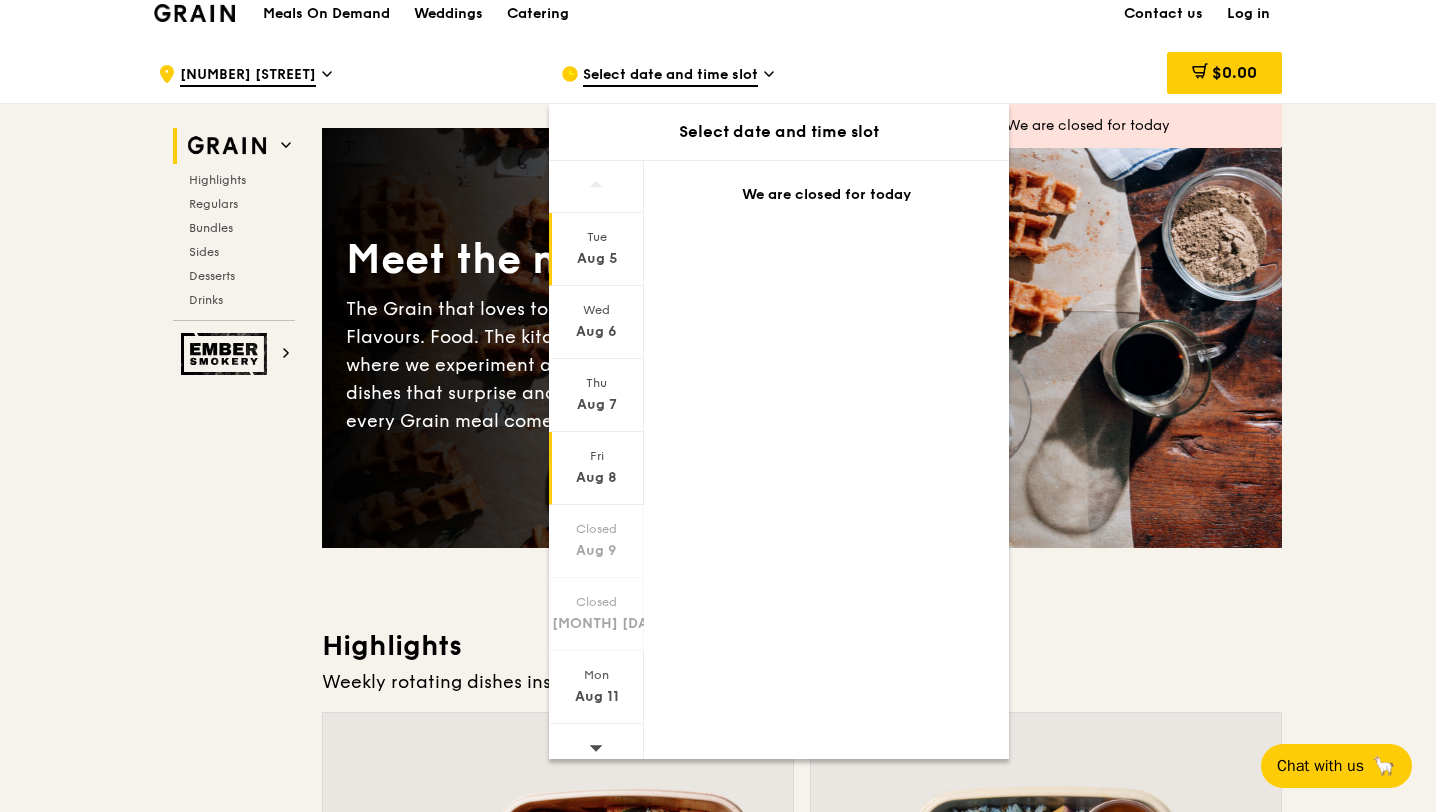 click on "[DAY_OF_WEEK]
[MONTH] [DAY]" at bounding box center (596, 468) 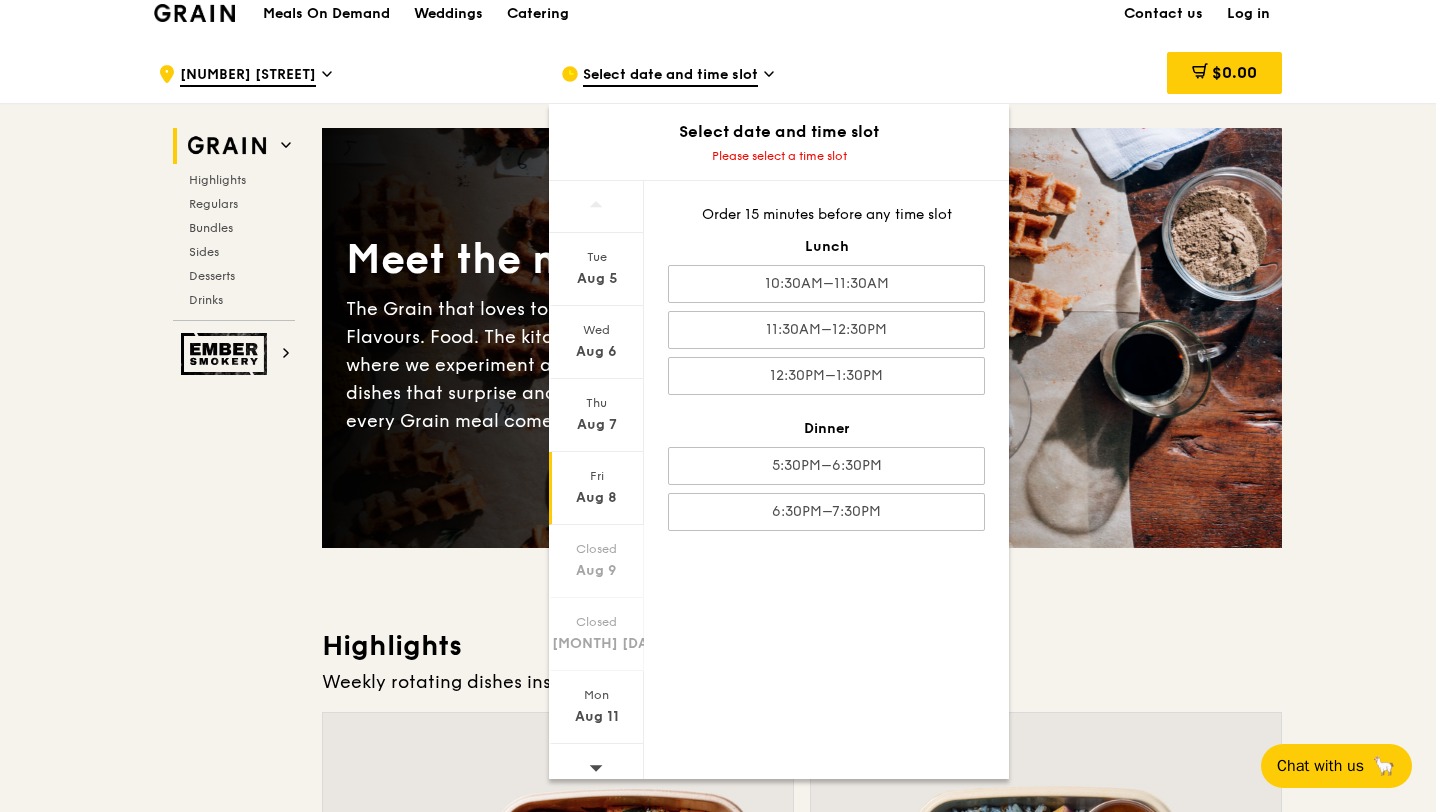 click on "Meet the new Grain The Grain that loves to play. With ingredients. Flavours. Food. The kitchen is our happy place, where we experiment and cook up wholesome dishes that surprise and delight. And at the end of every Grain meal comes: “What will we  eat next?”
Highlights
Weekly rotating dishes inspired by flavours from around the world.
Warm
Grain's Curry Chicken Stew (and buns)
nyonya curry paste, mini bread roll, roasted potato
spicy, contains allium, dairy, egg, soy, wheat
$15.
00
Add
Warm
Assam Spiced Fish Curry
assam spiced broth, baked white fish, butterfly blue pea rice
pescatarian, spicy, contains allium, egg, nuts, shellfish, soy, wheat
$14.
50
Add
Regulars
Meals you can enjoy day in day out.
Warm
Honey Duo Mustard Chicken
house-blend mustard, maple soy baked potato, linguine, cherry tomato" at bounding box center (802, 4296) 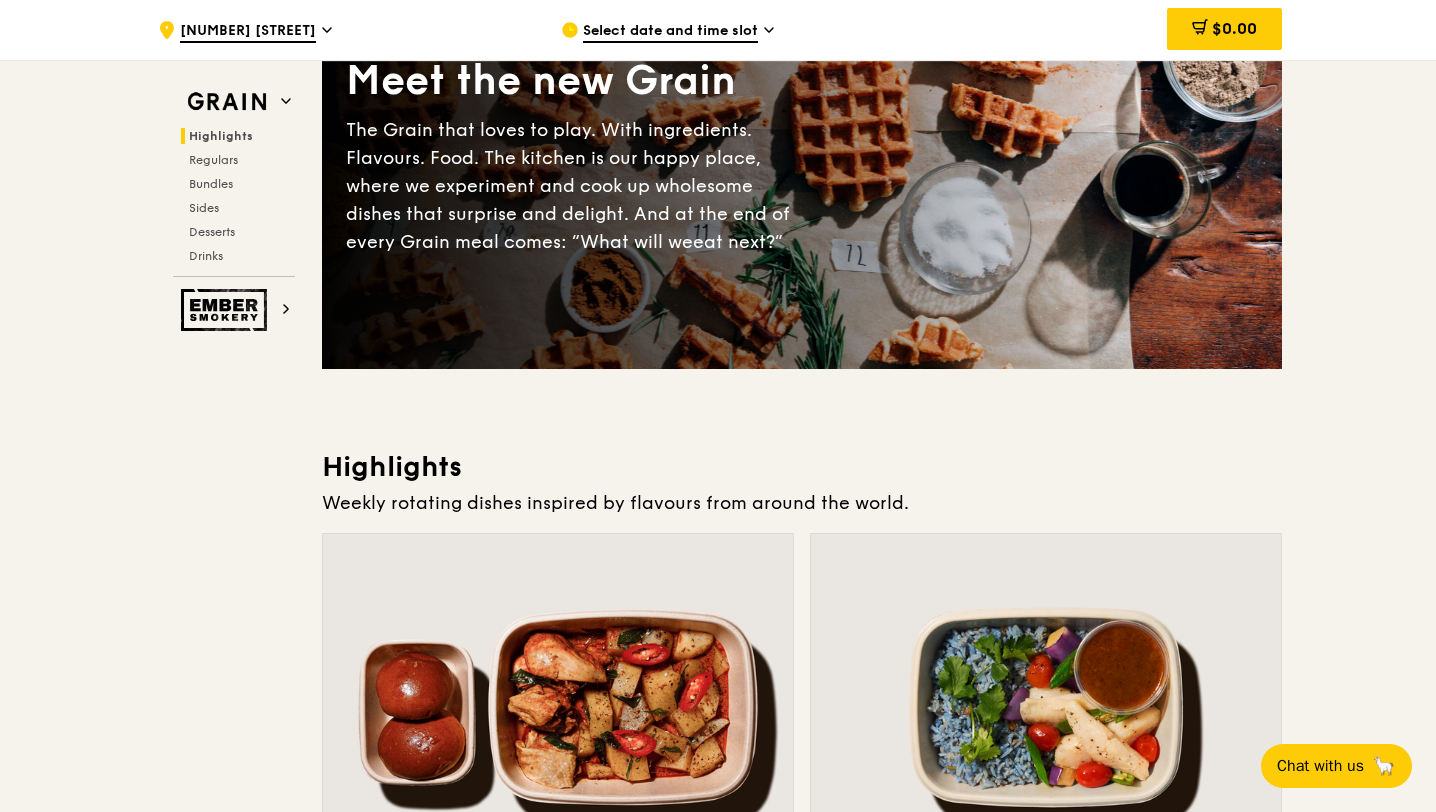 scroll, scrollTop: 0, scrollLeft: 0, axis: both 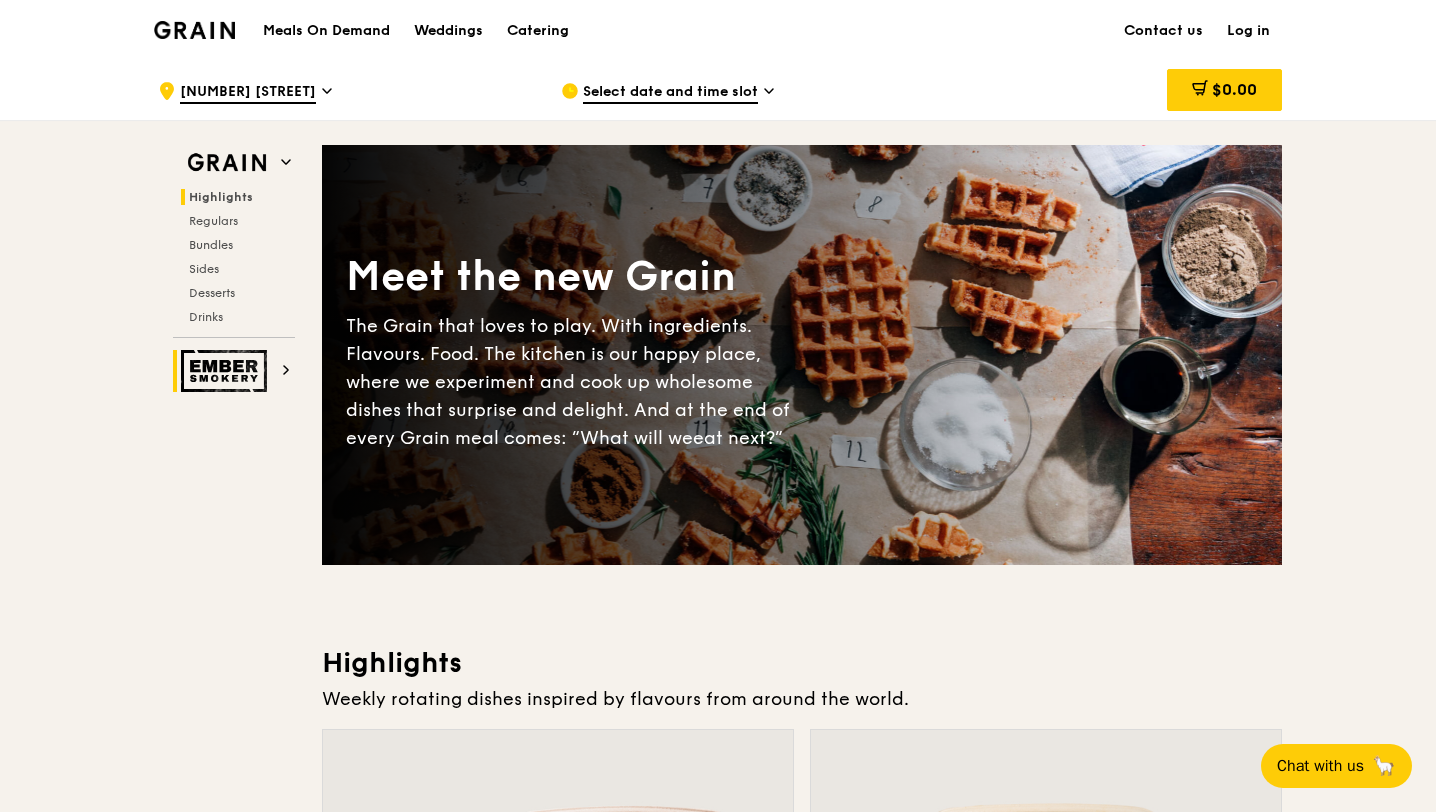 click at bounding box center [227, 371] 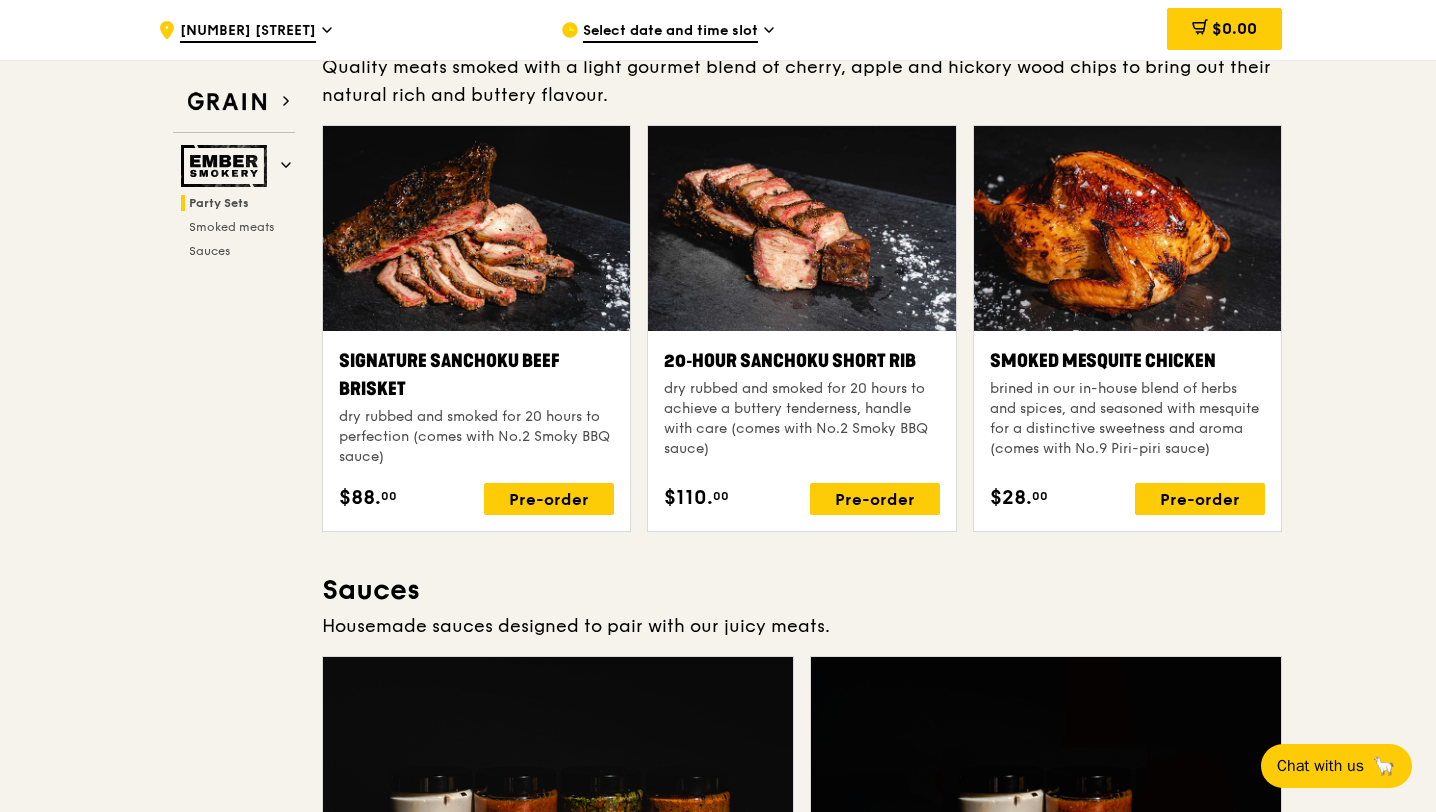 scroll, scrollTop: 258, scrollLeft: 0, axis: vertical 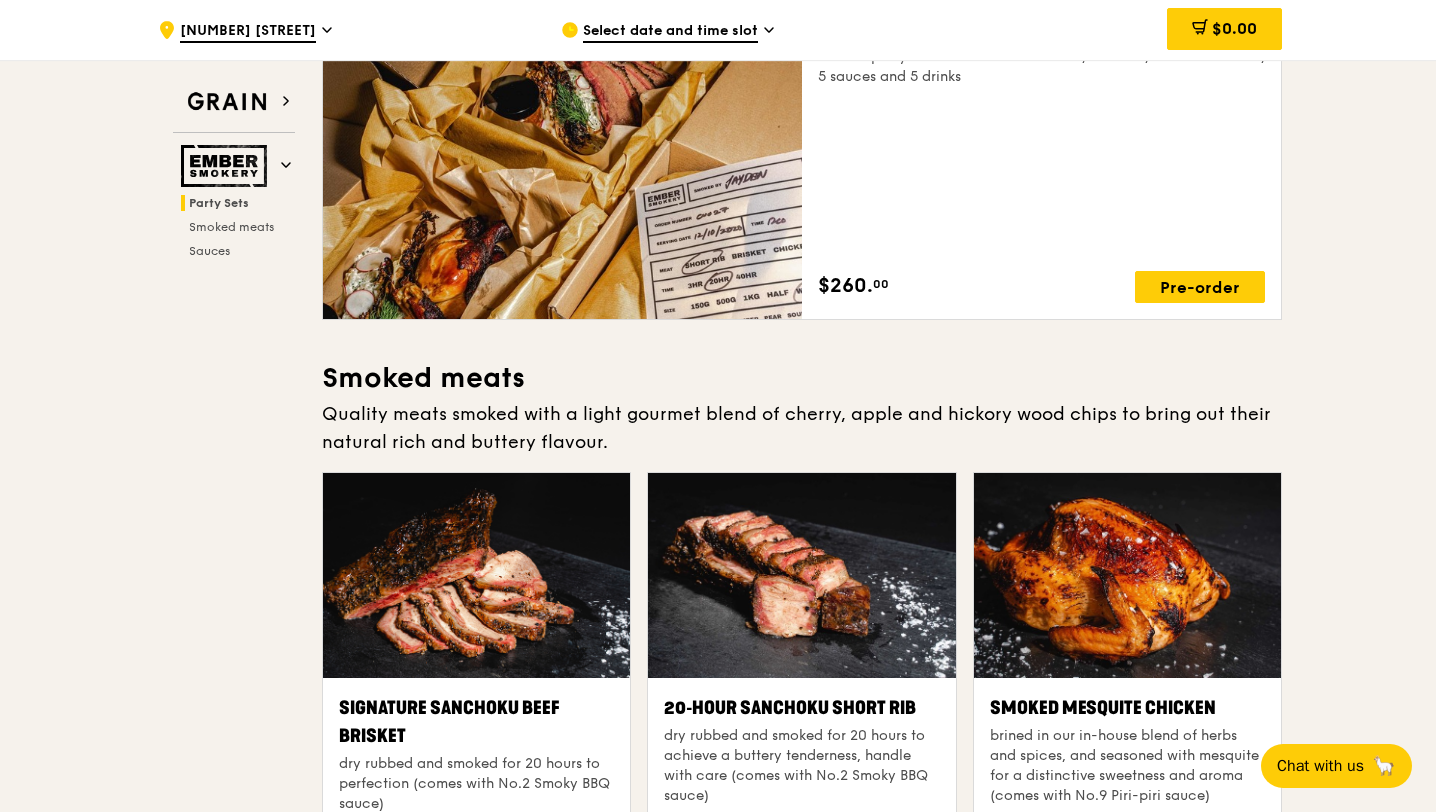 click on "Select date and time slot" at bounding box center (670, 32) 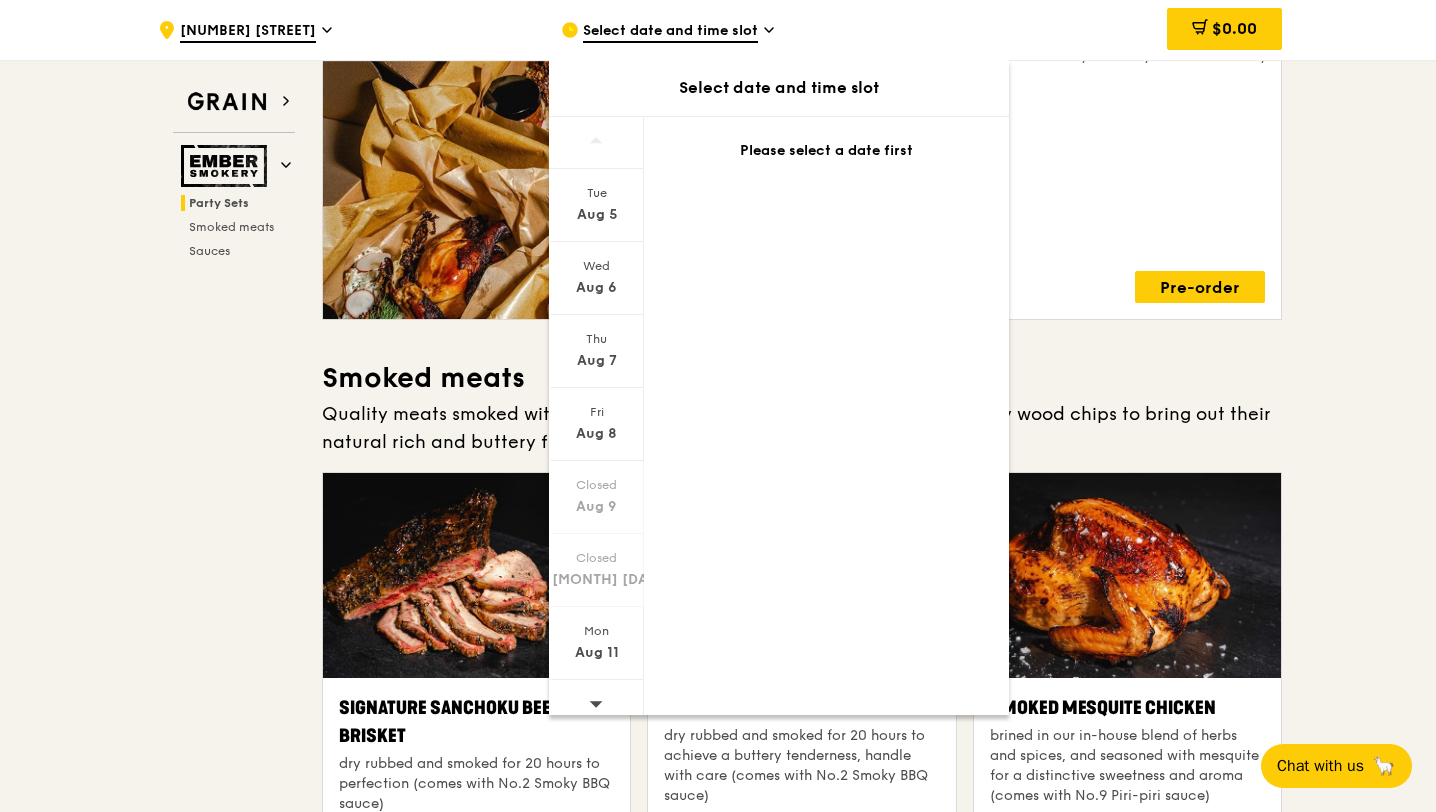 click on "Select date and time slot" at bounding box center (670, 32) 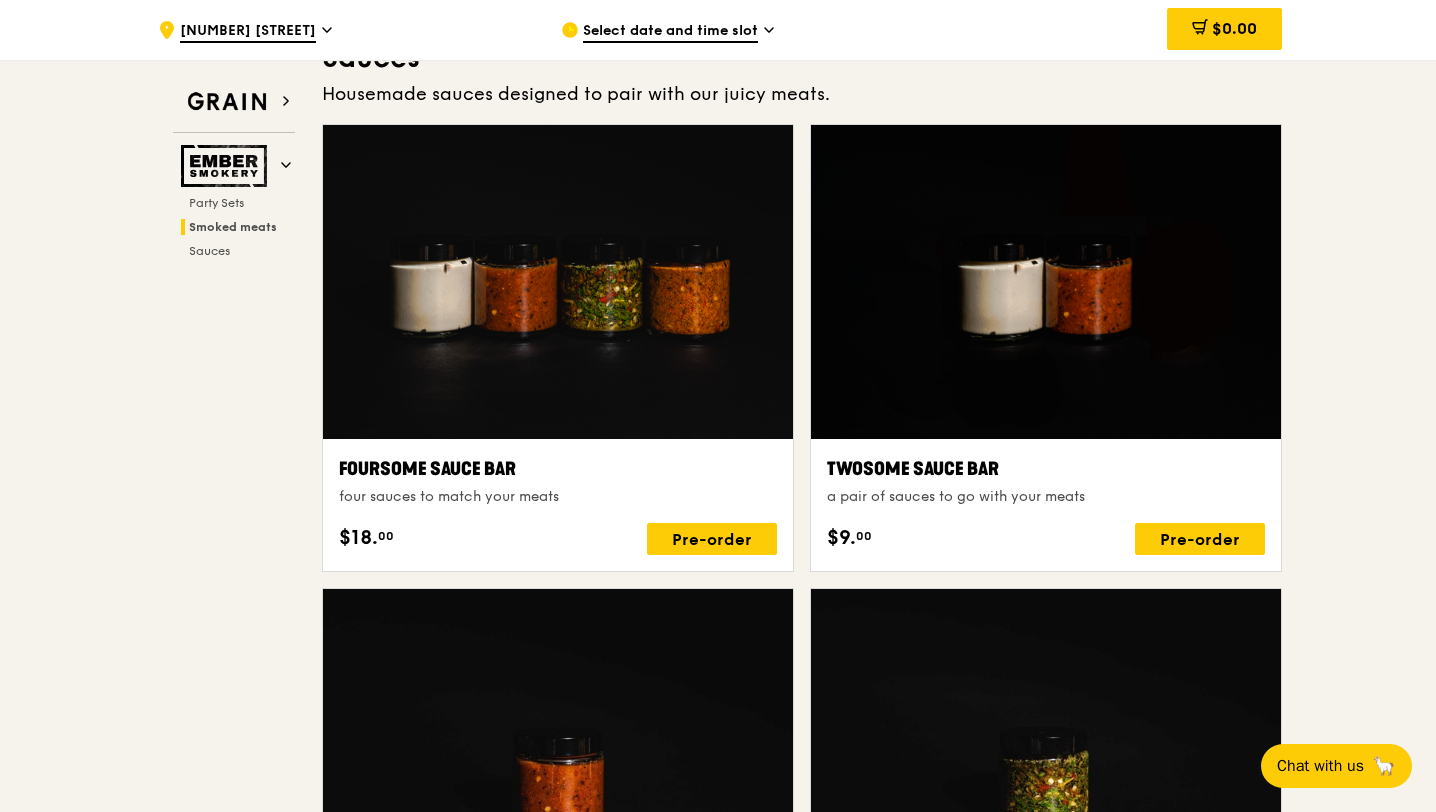 scroll, scrollTop: 0, scrollLeft: 0, axis: both 